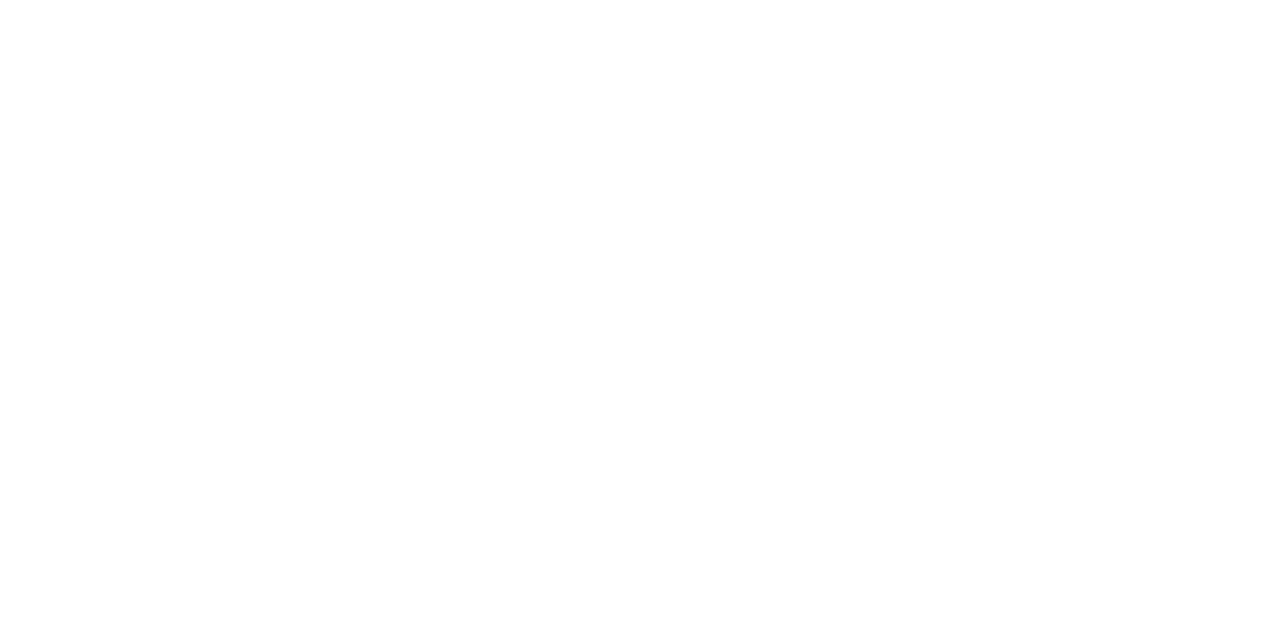 scroll, scrollTop: 0, scrollLeft: 0, axis: both 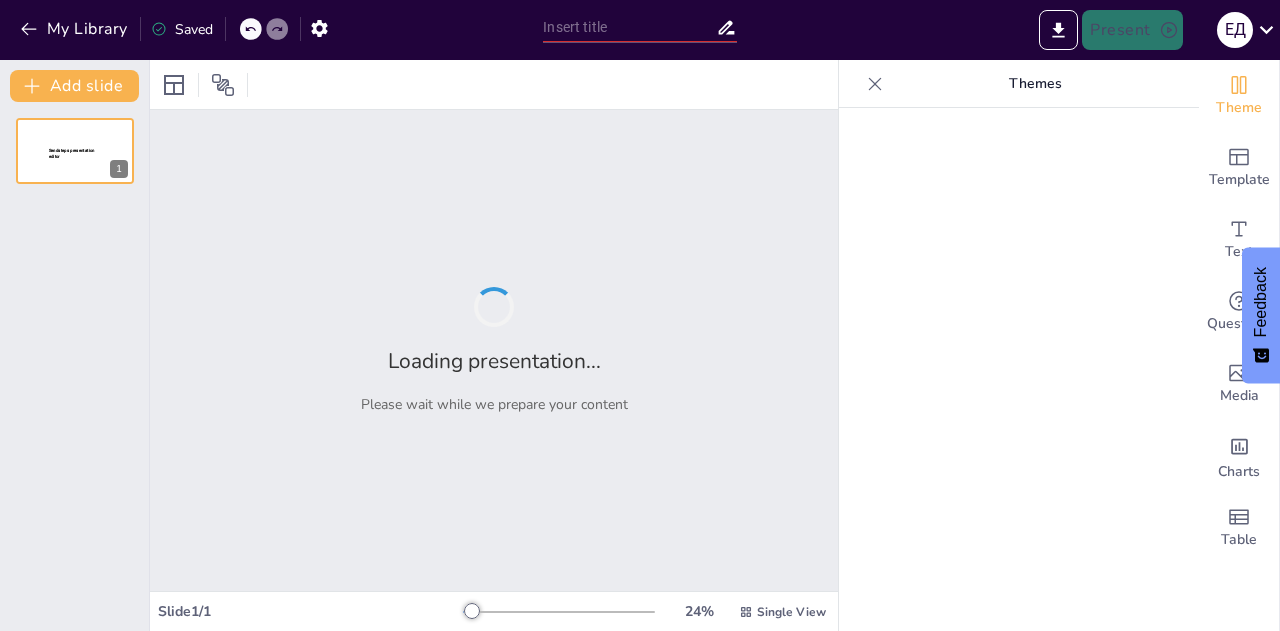 type on "Психологія споживача: як приймаються рішення" 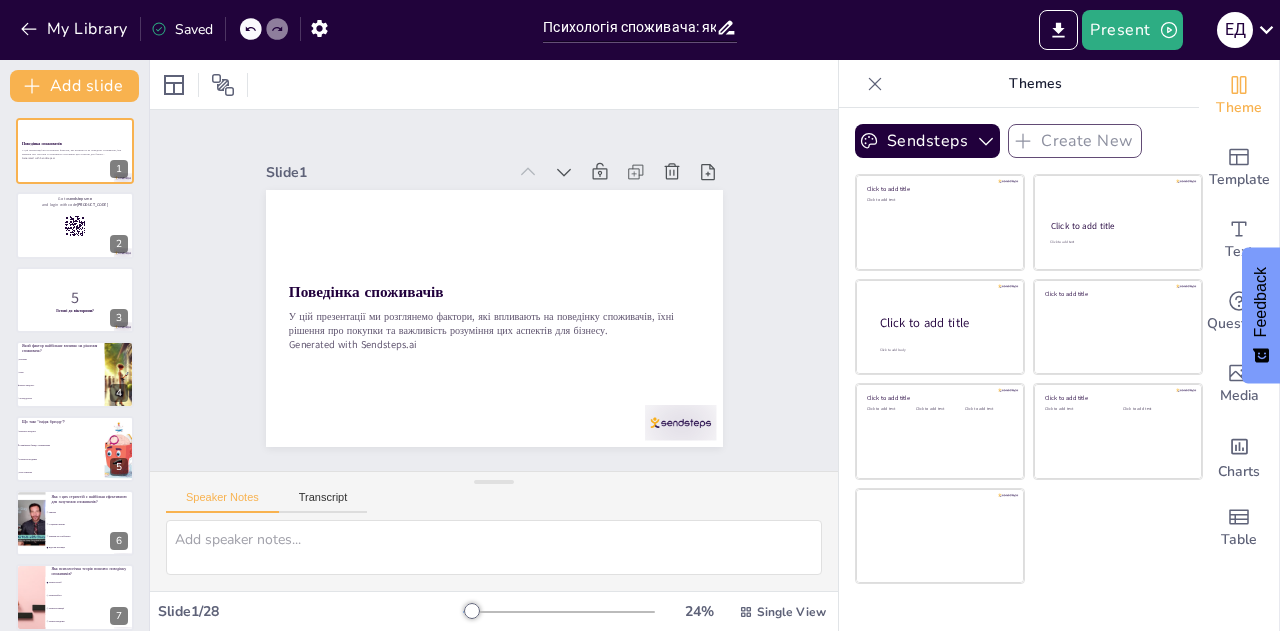checkbox on "true" 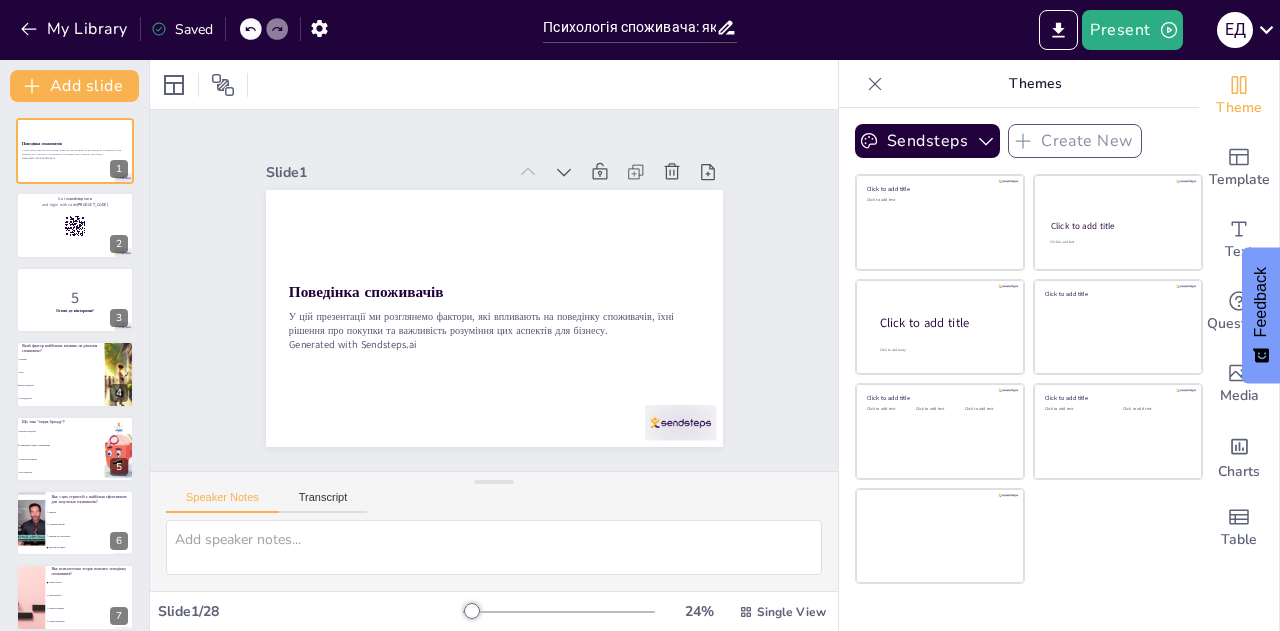 checkbox on "true" 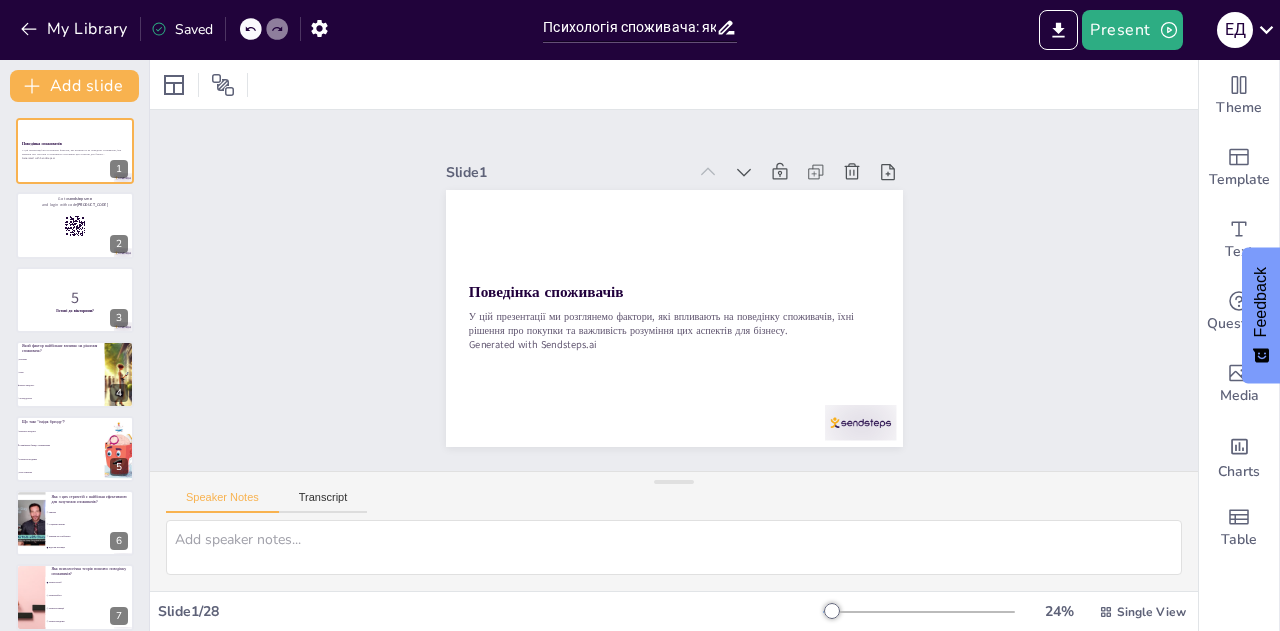 checkbox on "true" 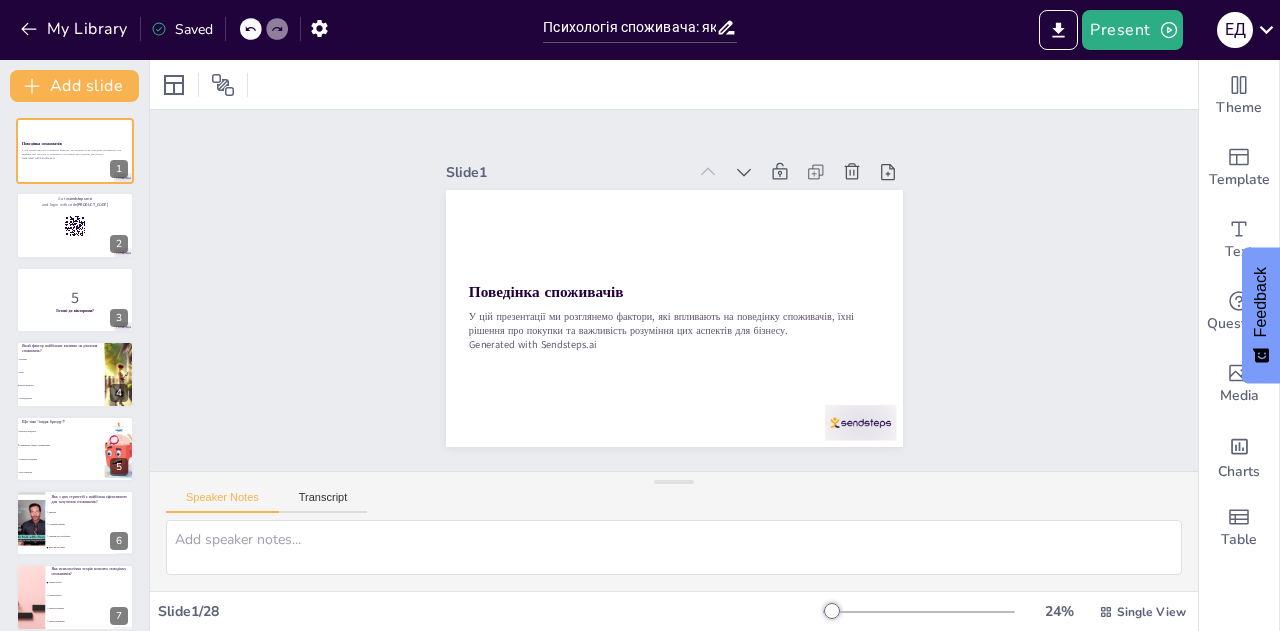 checkbox on "true" 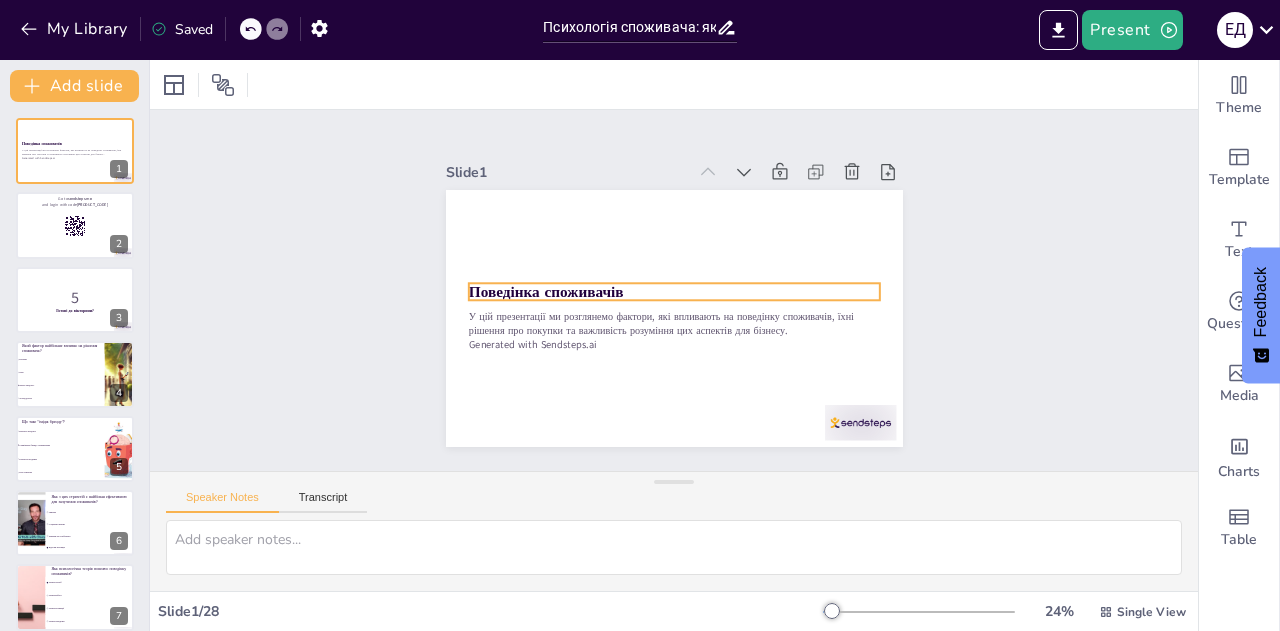checkbox on "true" 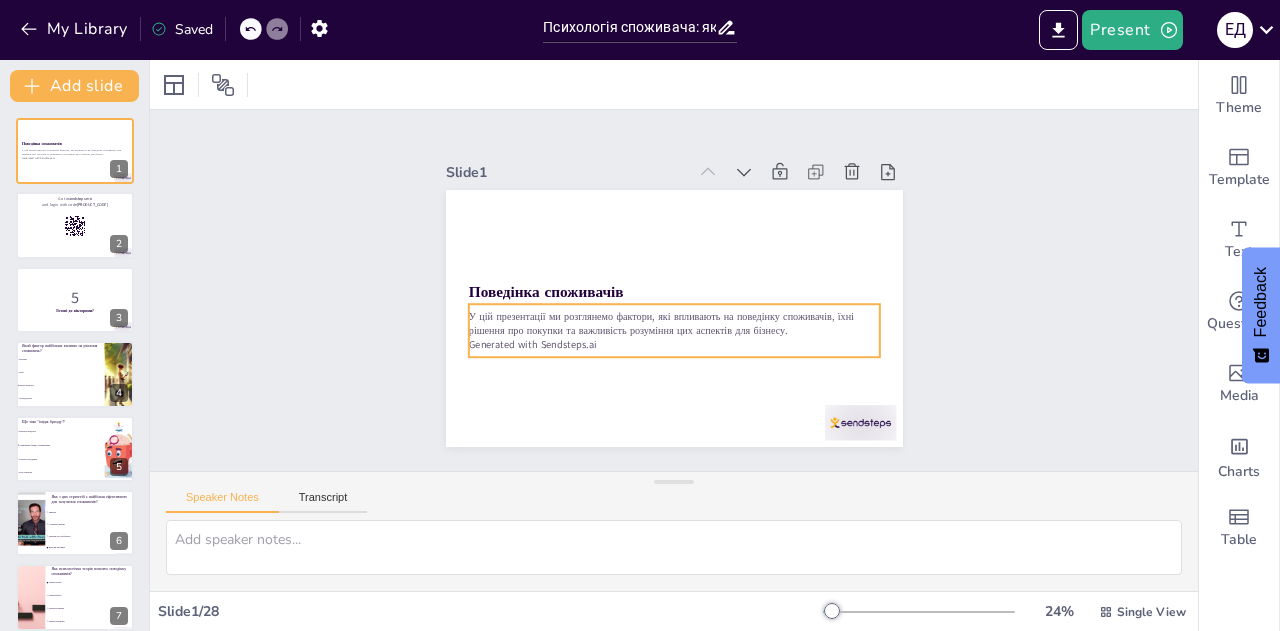 checkbox on "true" 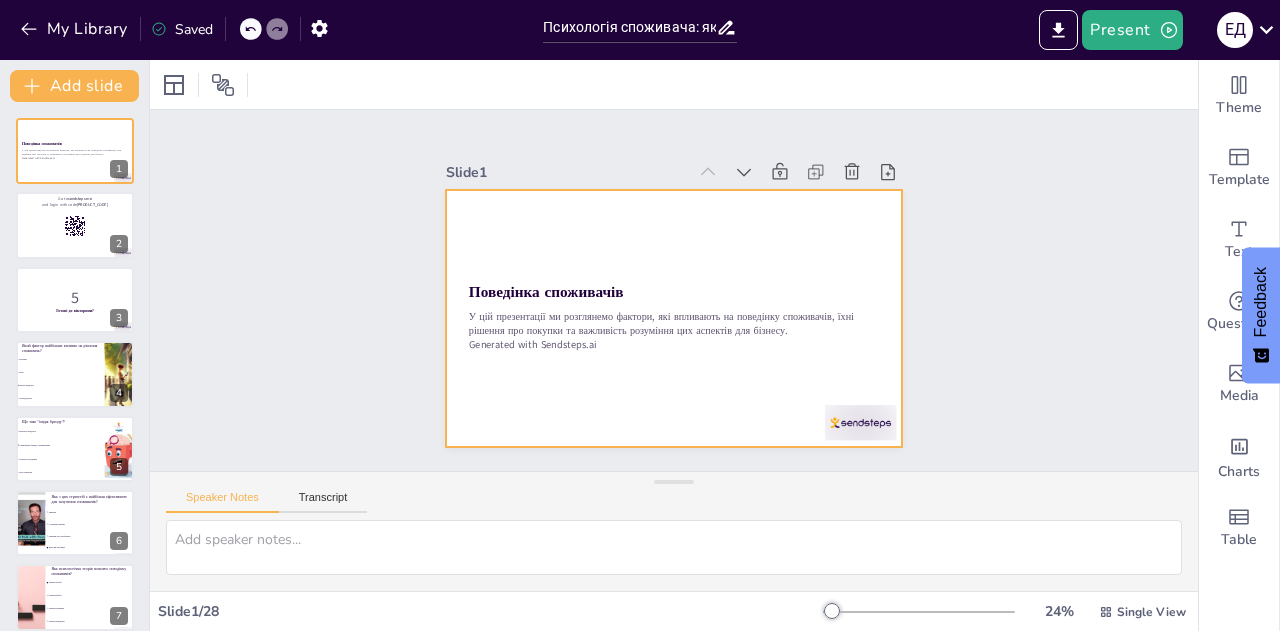 checkbox on "true" 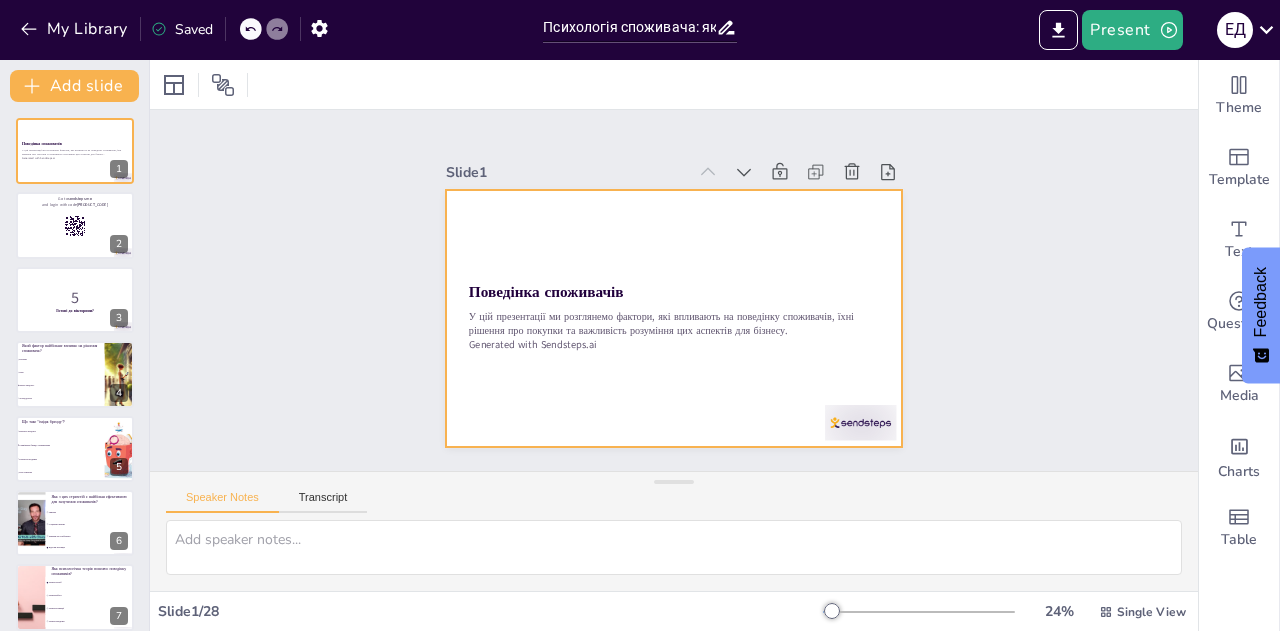 checkbox on "true" 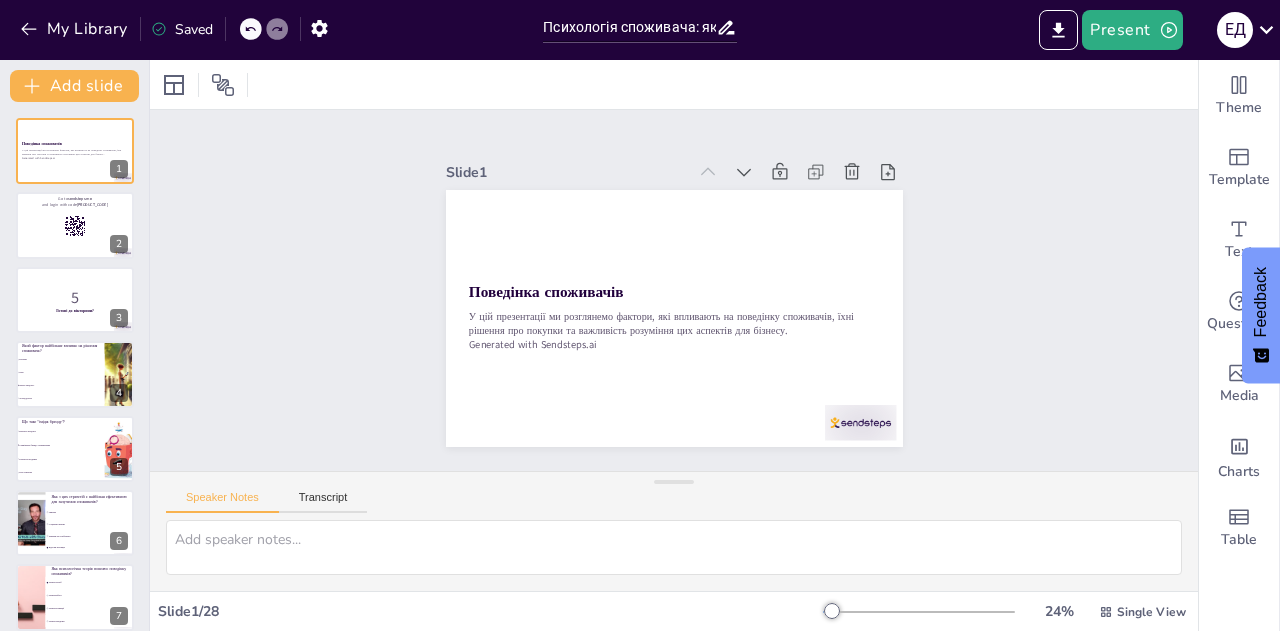 checkbox on "true" 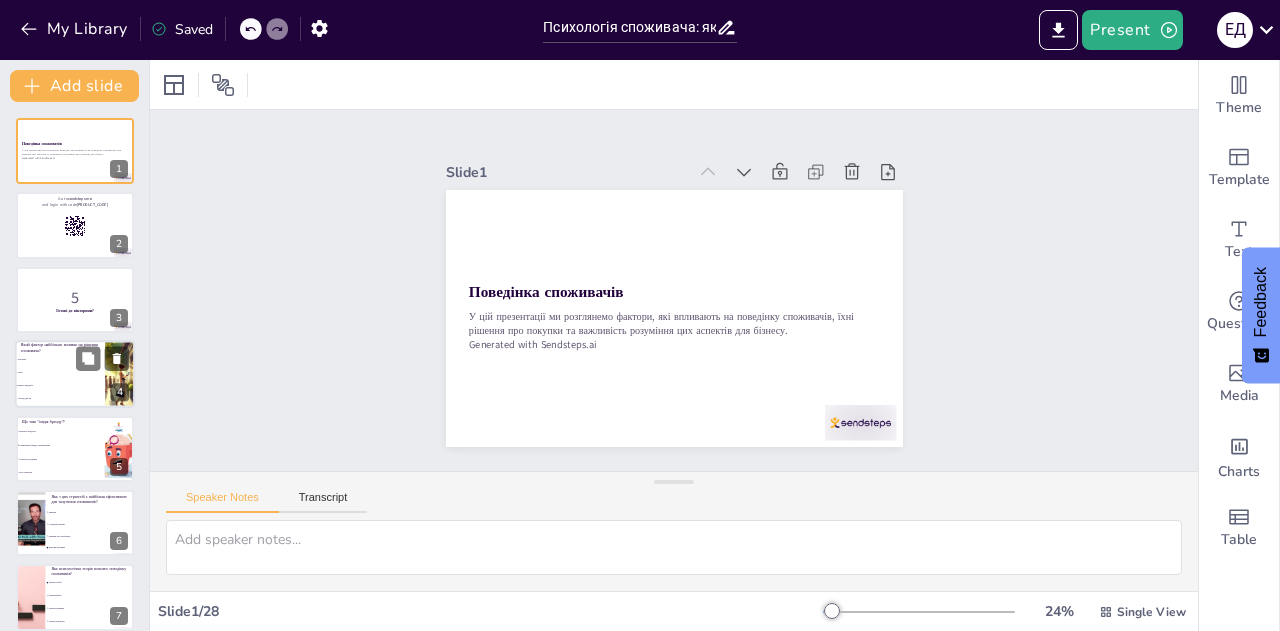 click at bounding box center (102, 359) 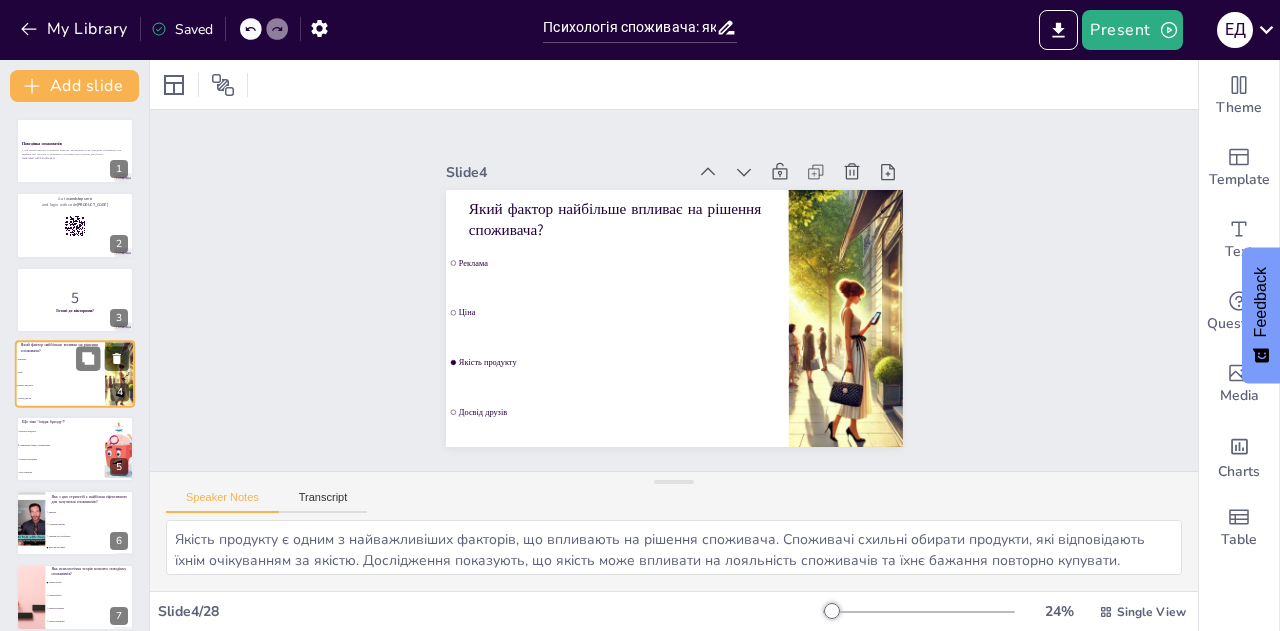 scroll, scrollTop: 8, scrollLeft: 0, axis: vertical 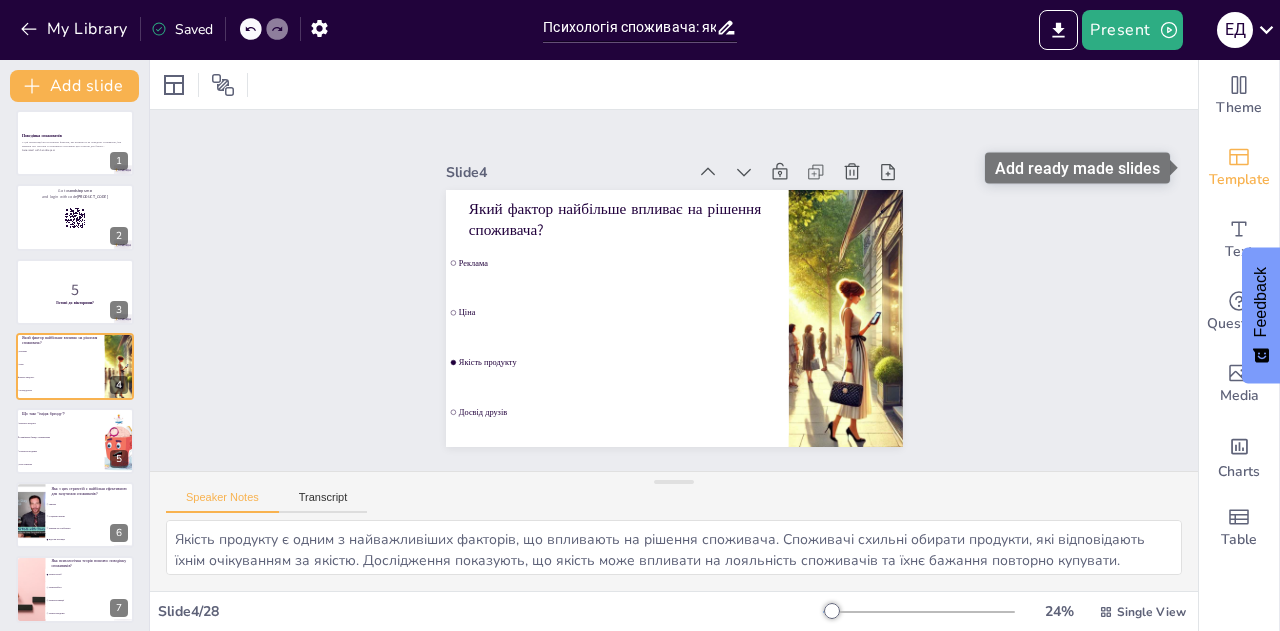 click on "Template" at bounding box center [1239, 180] 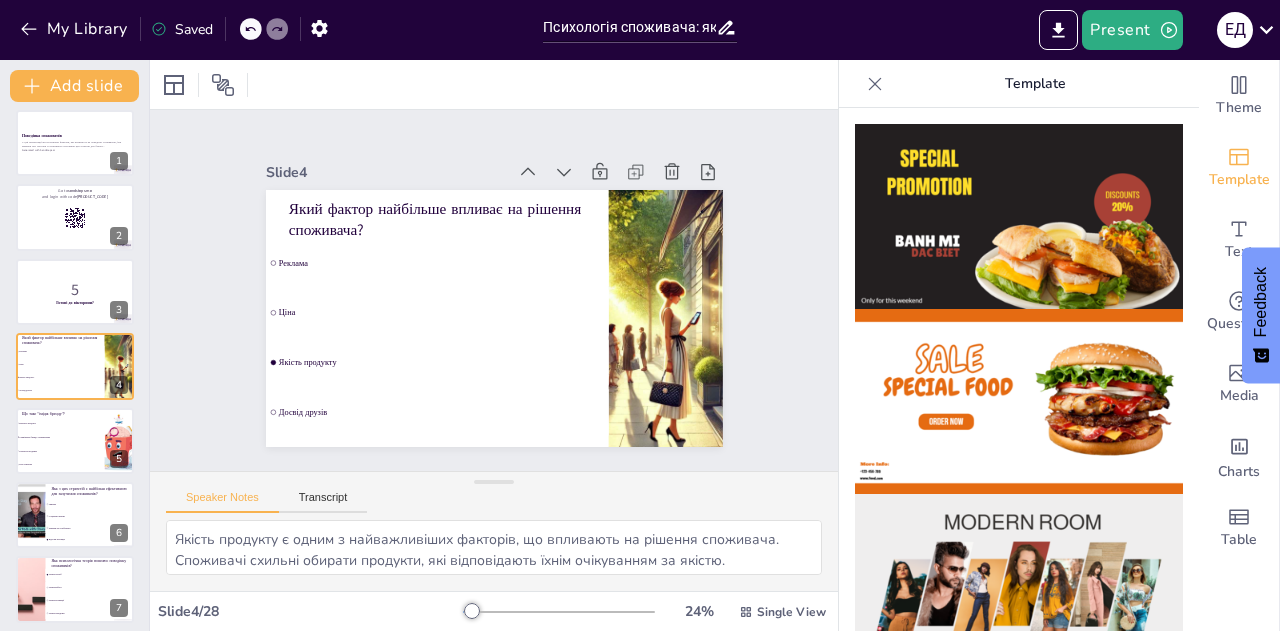 click at bounding box center [1019, 216] 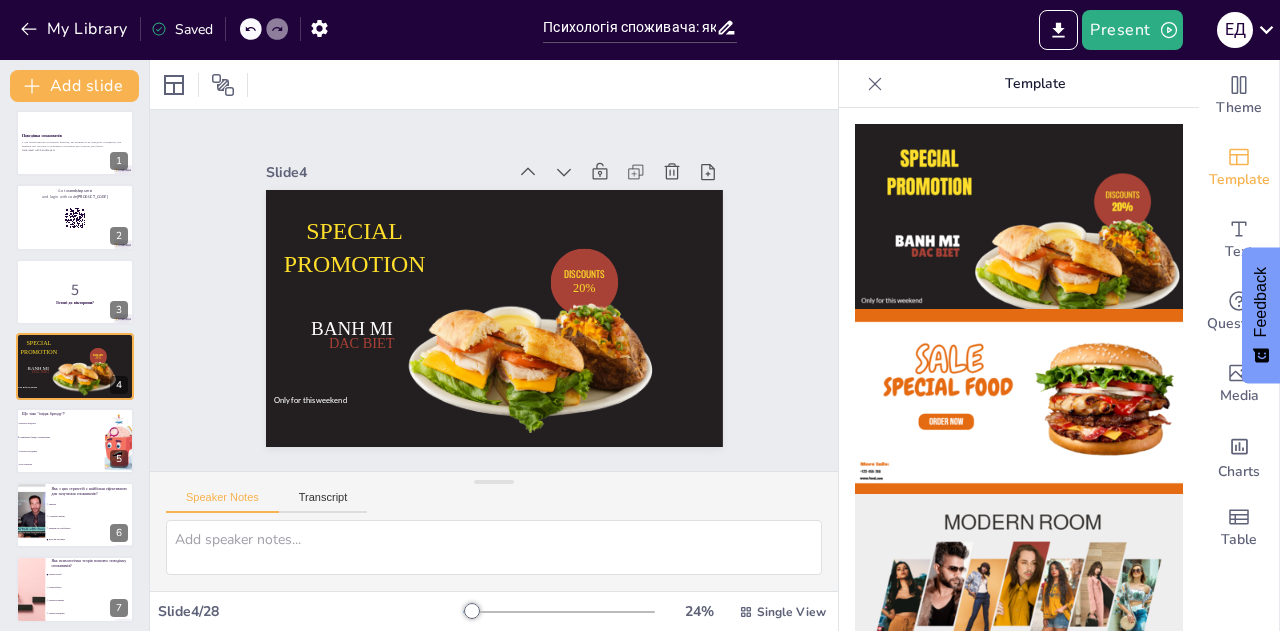click at bounding box center (1019, 401) 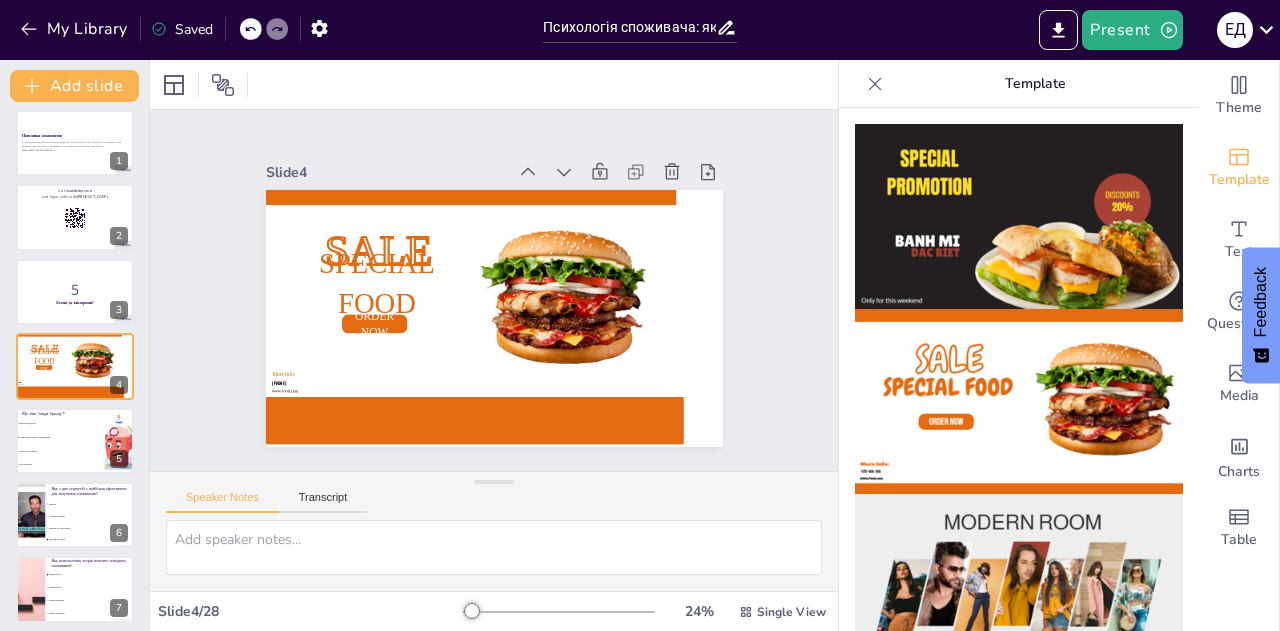 click 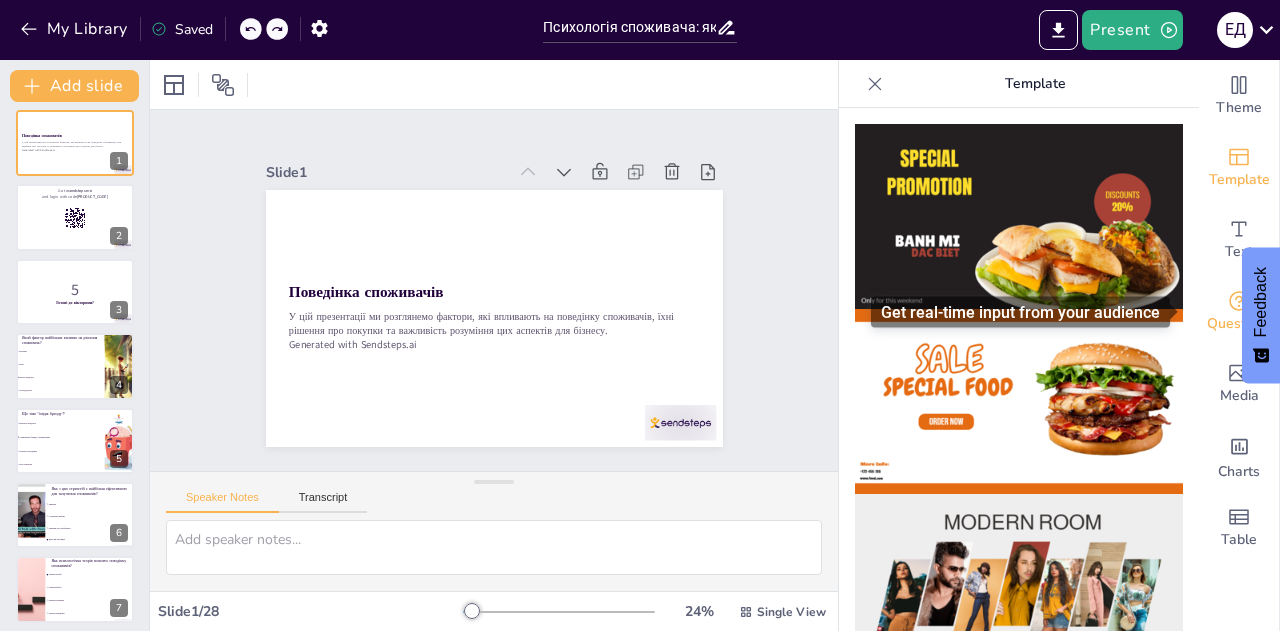 drag, startPoint x: 1175, startPoint y: 159, endPoint x: 1189, endPoint y: 303, distance: 144.67896 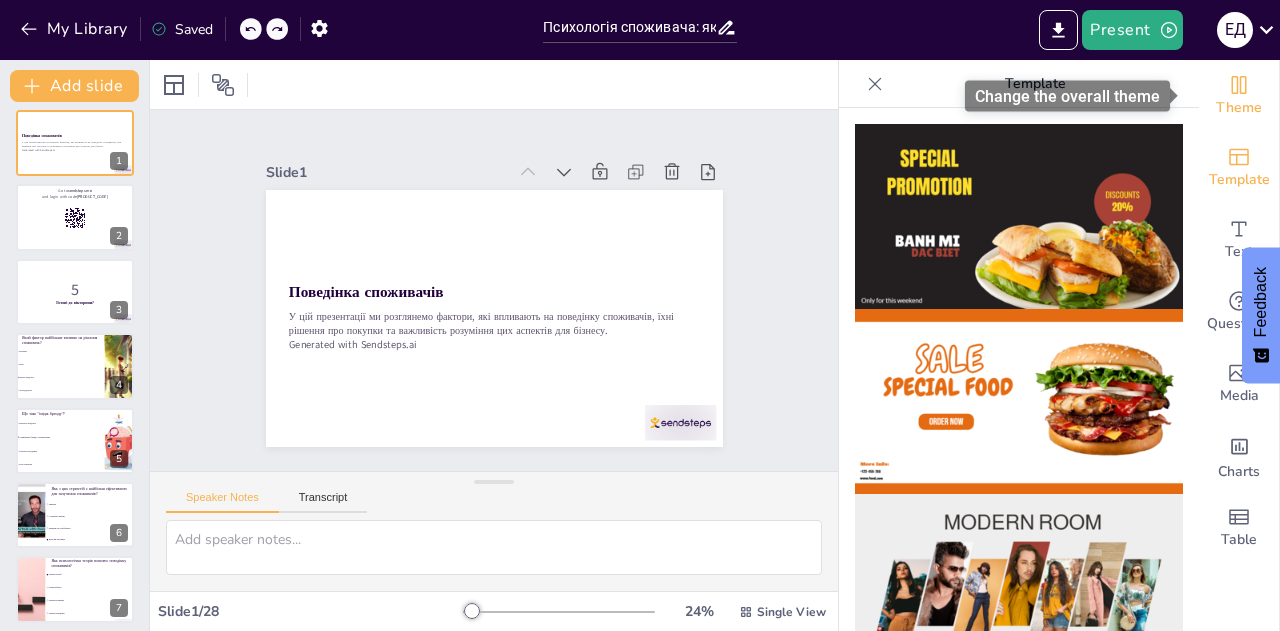 click on "Theme" at bounding box center [1239, 96] 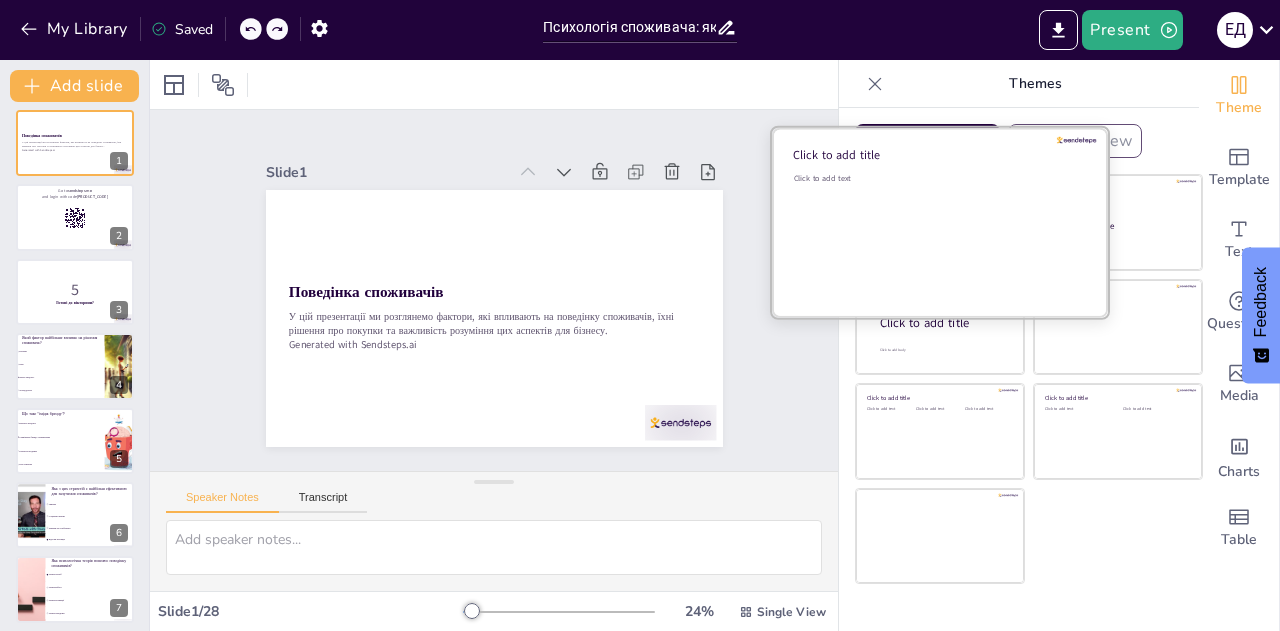 click on "Click to add text" at bounding box center [937, 235] 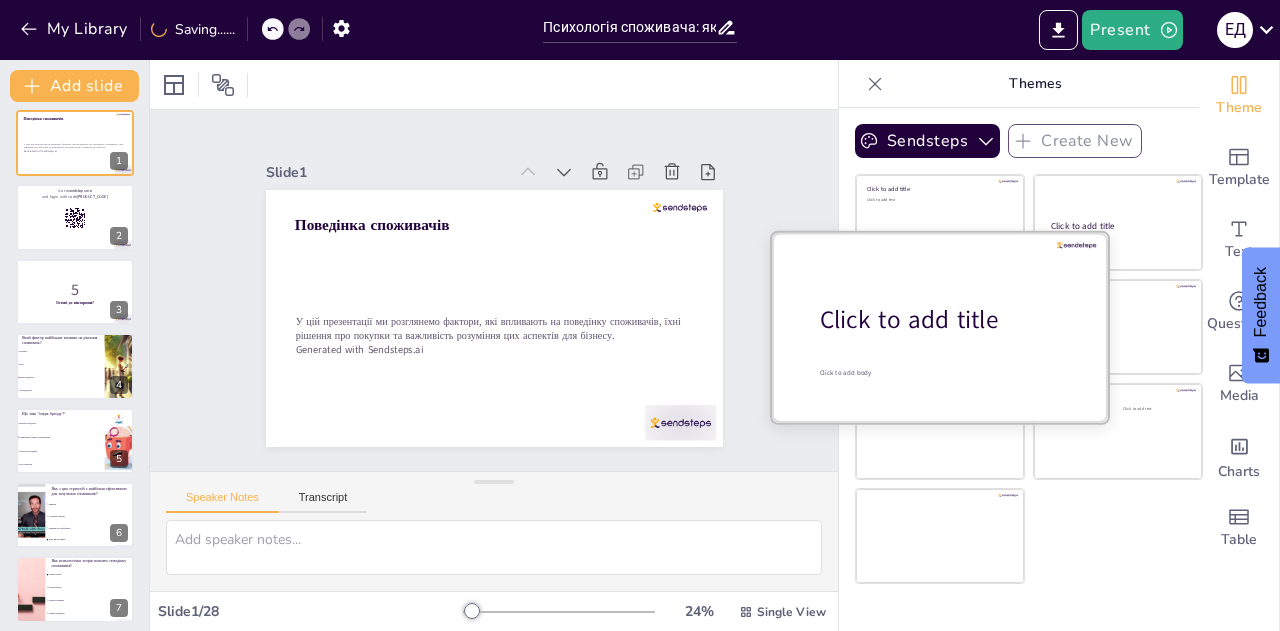 click at bounding box center [940, 326] 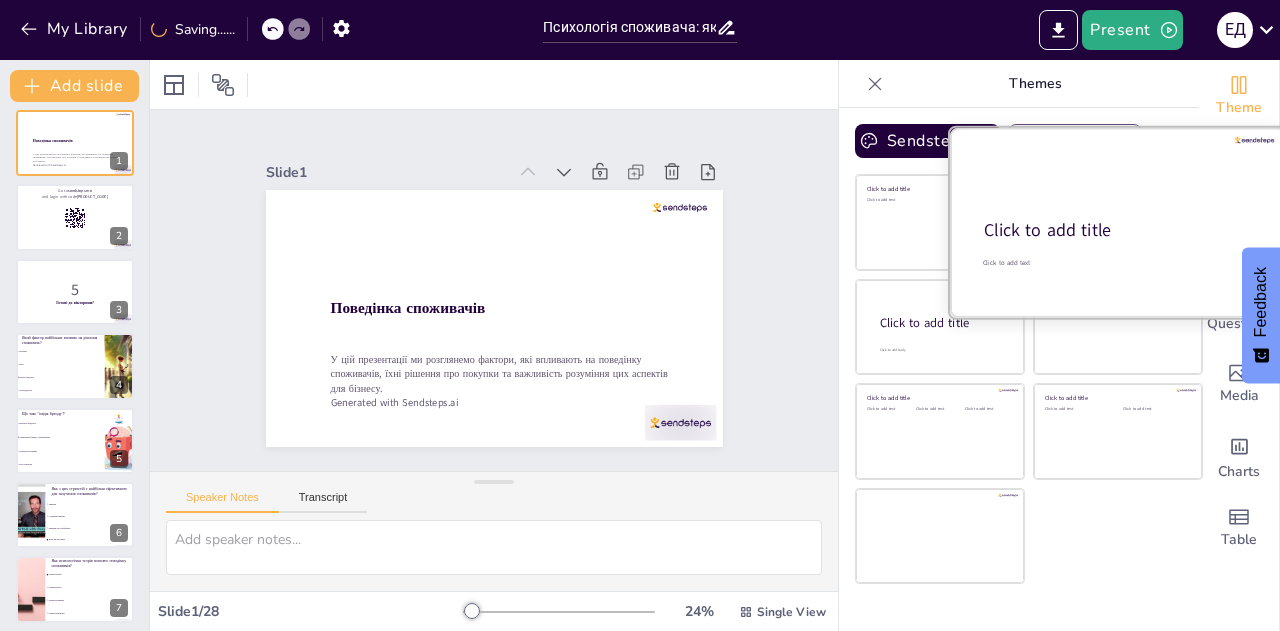 click at bounding box center [1118, 222] 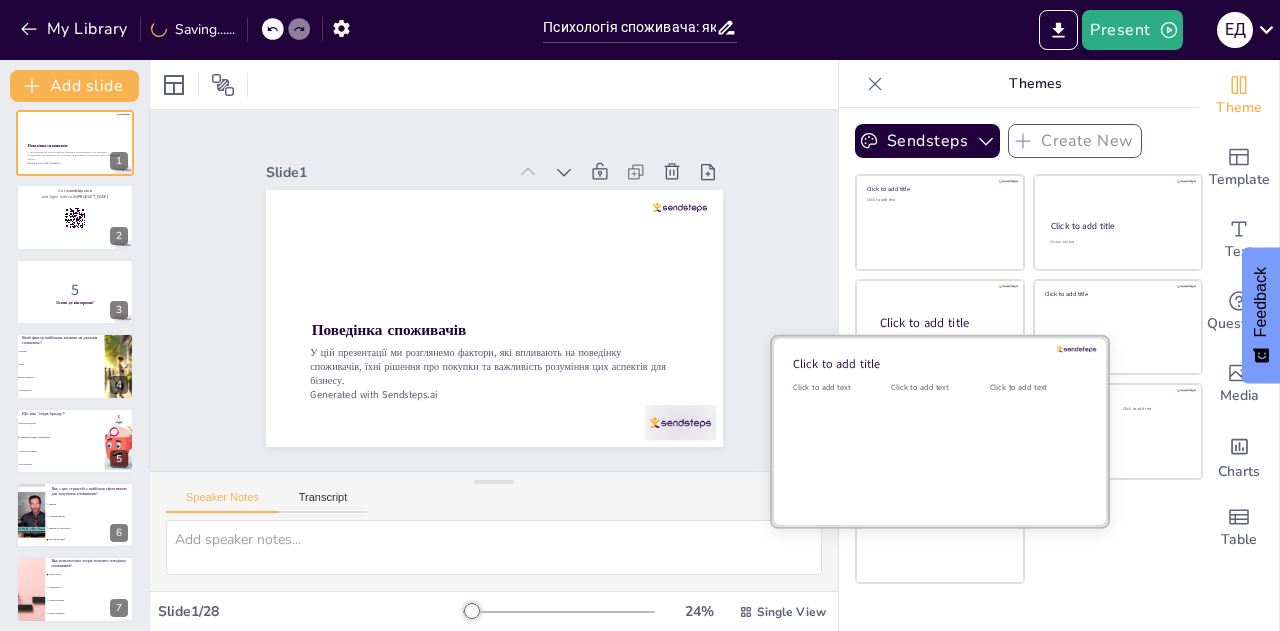 click on "Click to add text" at bounding box center (936, 444) 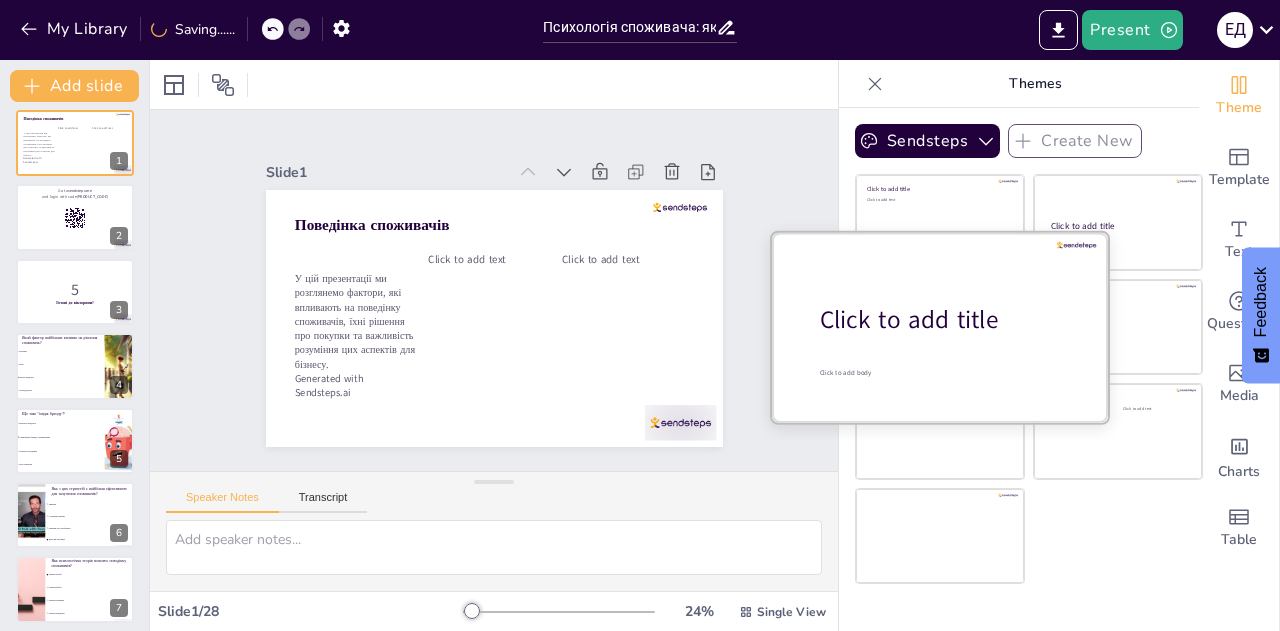 click on "Click to add title" at bounding box center (947, 320) 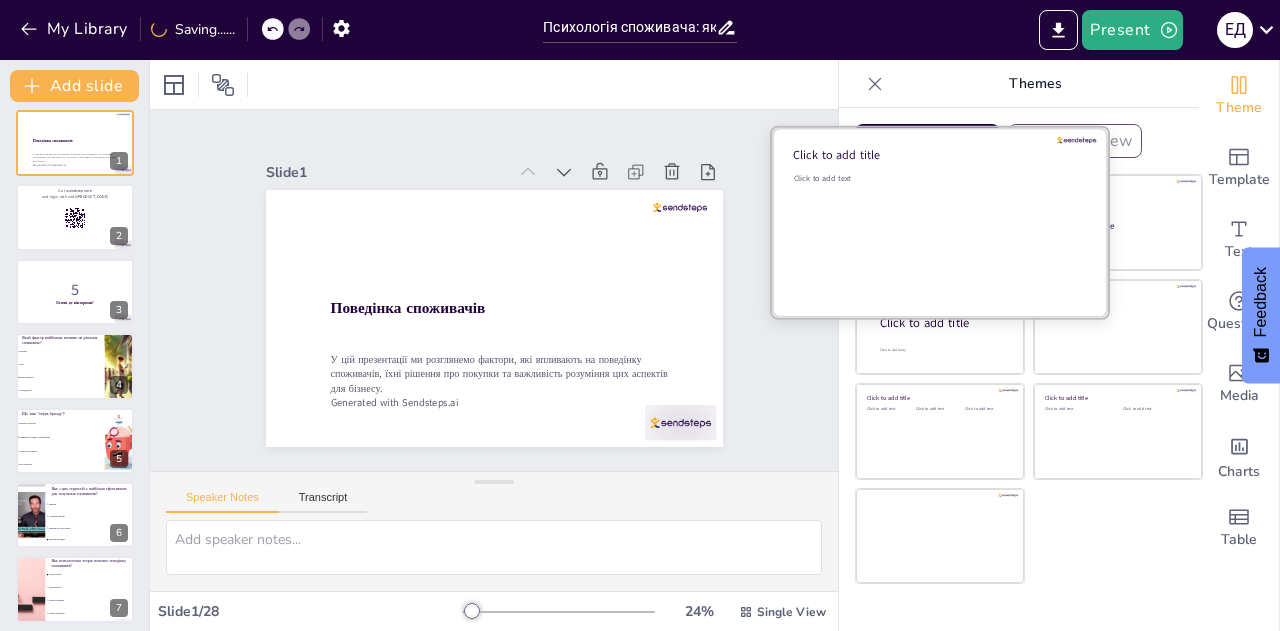 click on "Click to add text" at bounding box center (937, 235) 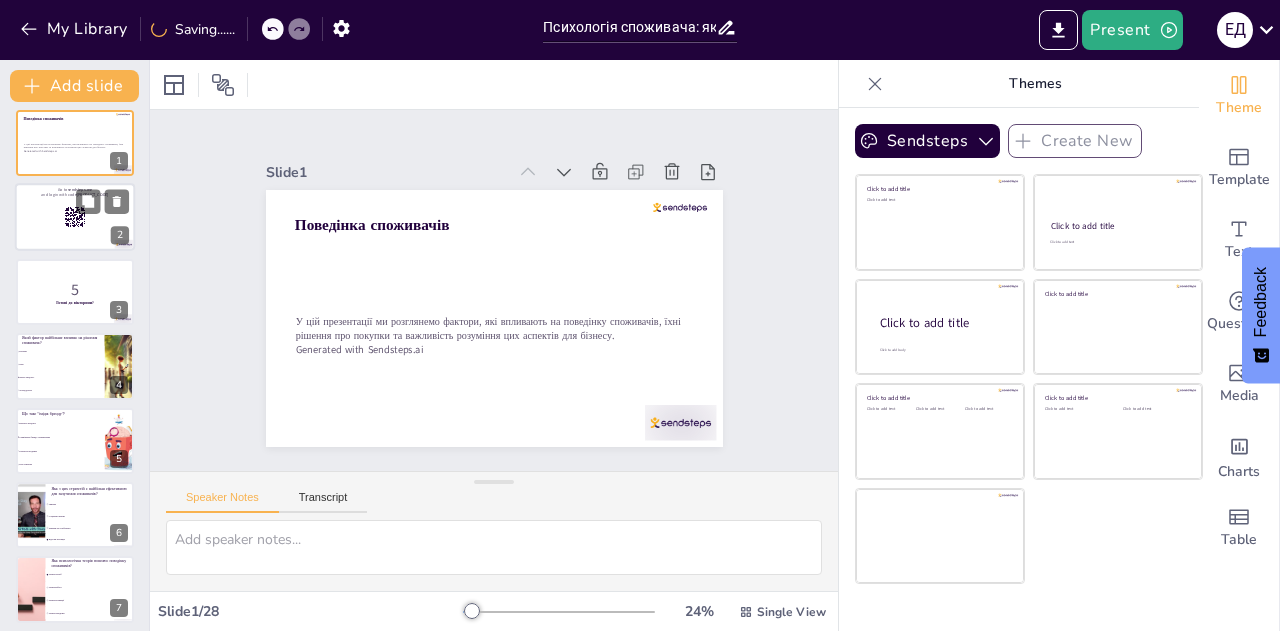 click 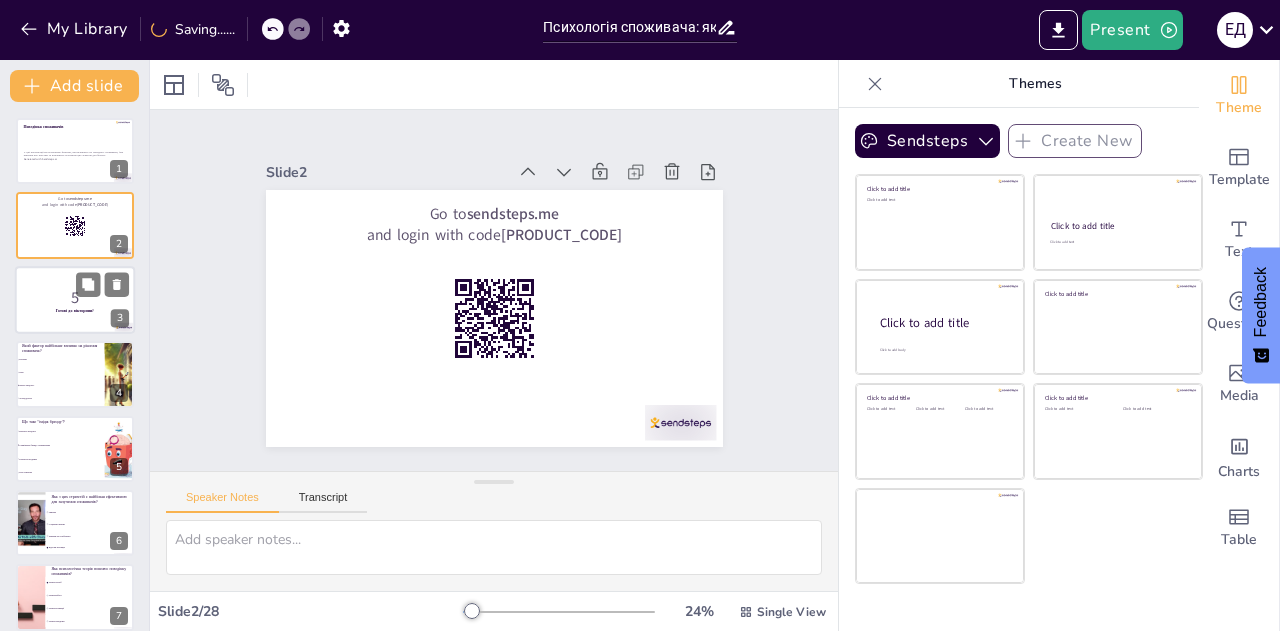 click at bounding box center [75, 300] 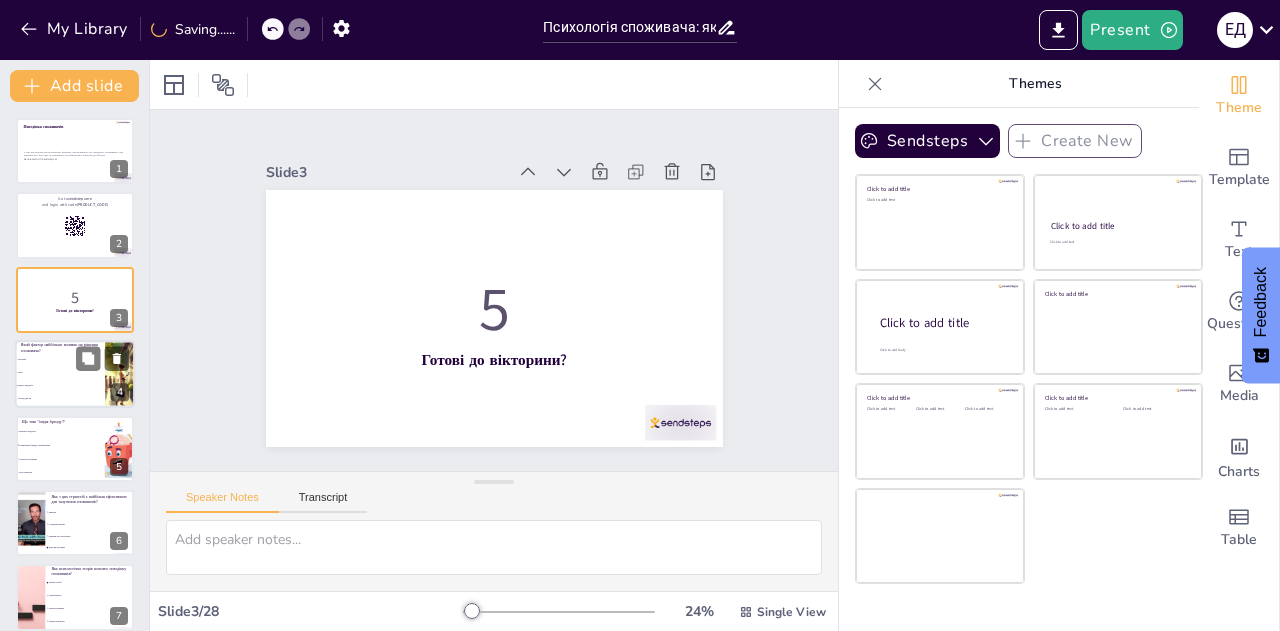 click on "Який фактор найбільше впливає на рішення споживача?" at bounding box center [60, 348] 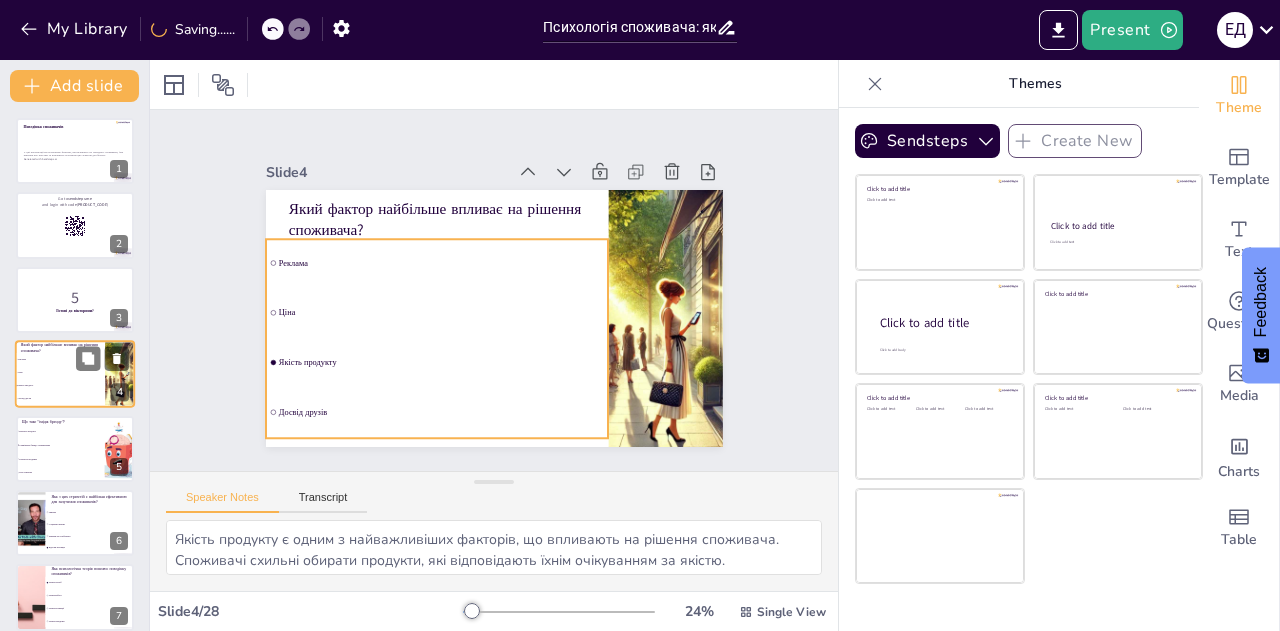 scroll, scrollTop: 8, scrollLeft: 0, axis: vertical 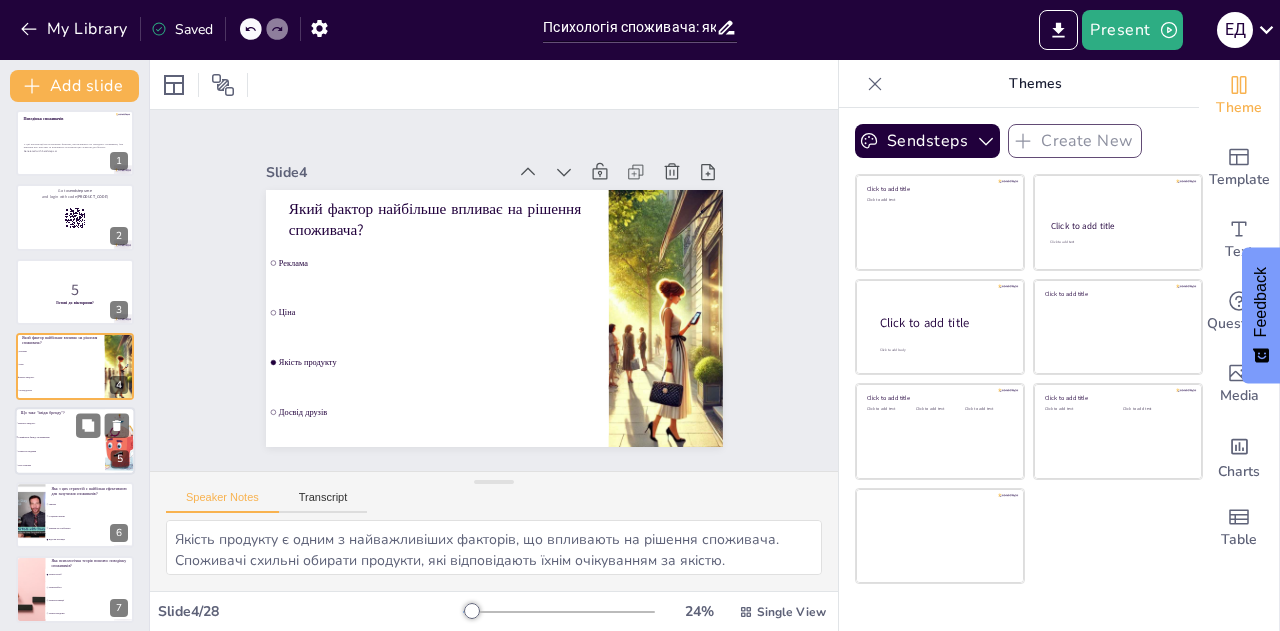 click on "Сприйняття бренду споживачами" at bounding box center (60, 437) 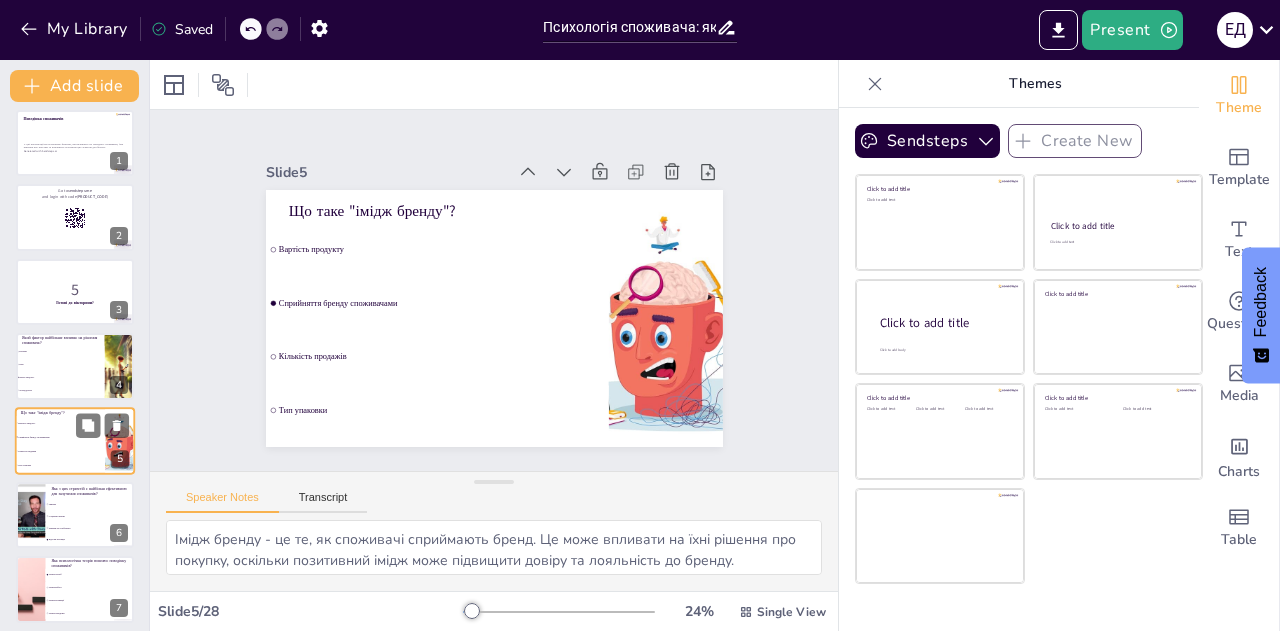 scroll, scrollTop: 82, scrollLeft: 0, axis: vertical 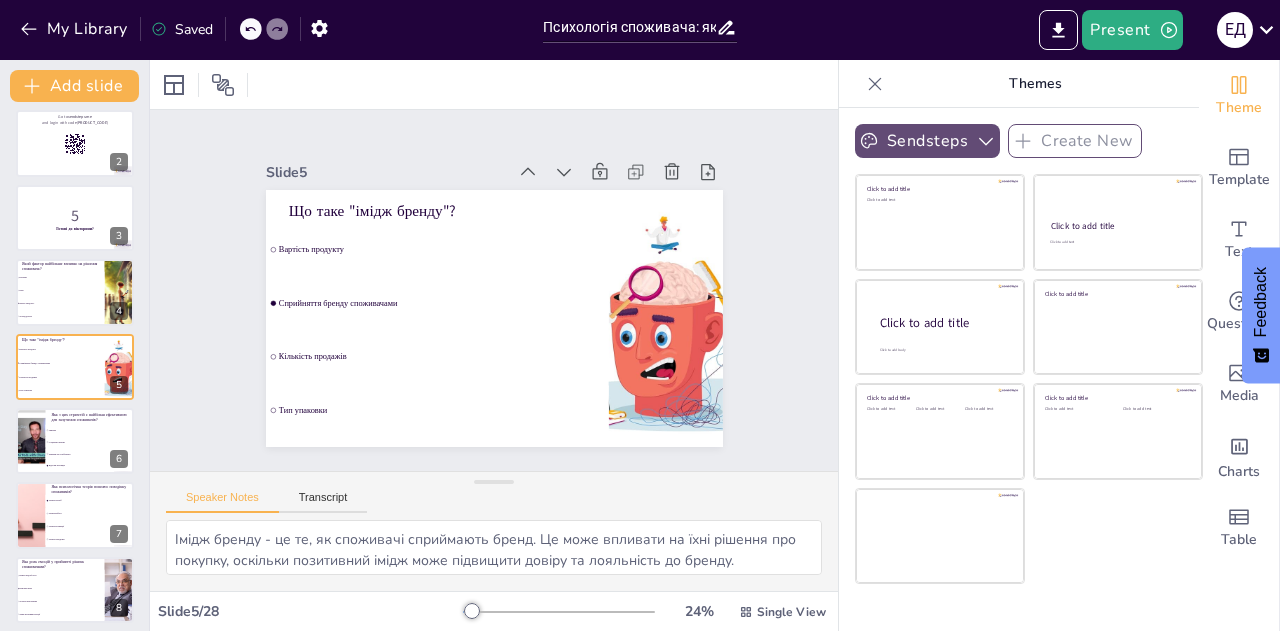click on "Sendsteps" at bounding box center (927, 141) 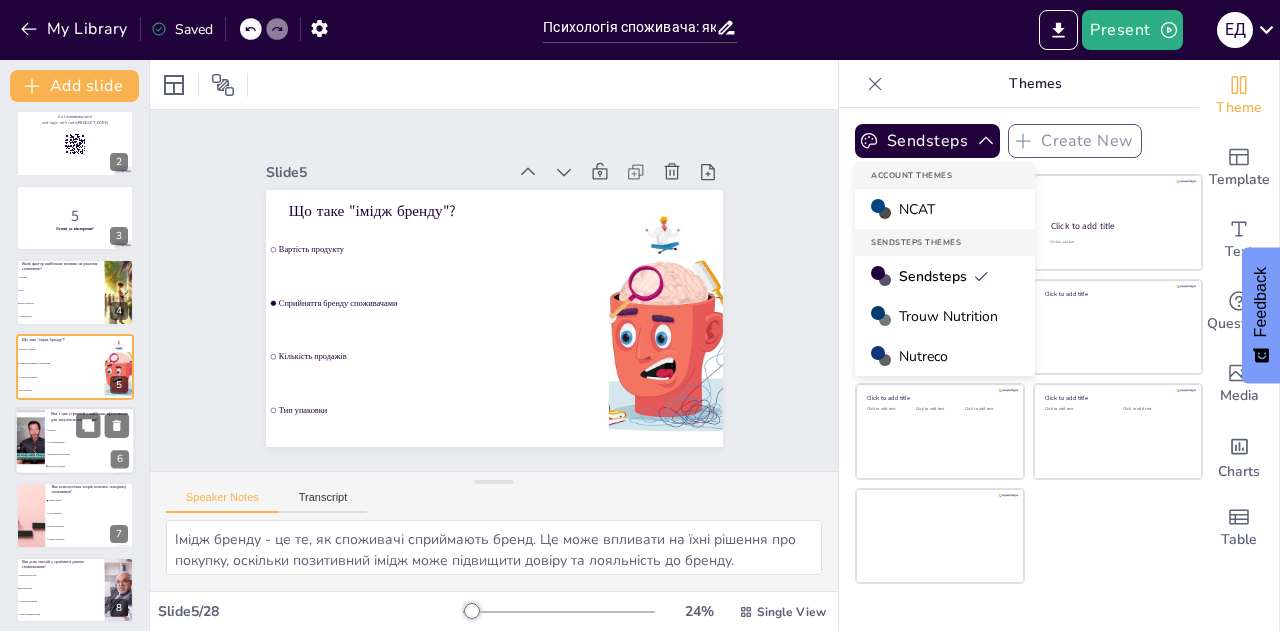 click on "Соціальні мережі" at bounding box center [91, 442] 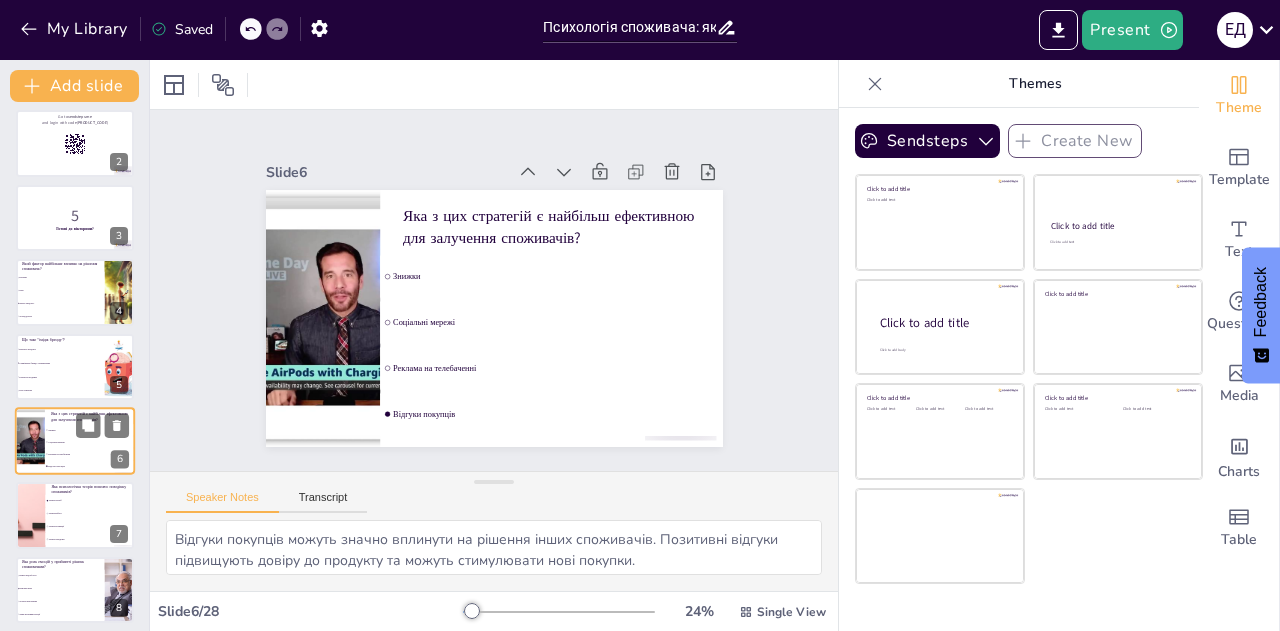scroll, scrollTop: 156, scrollLeft: 0, axis: vertical 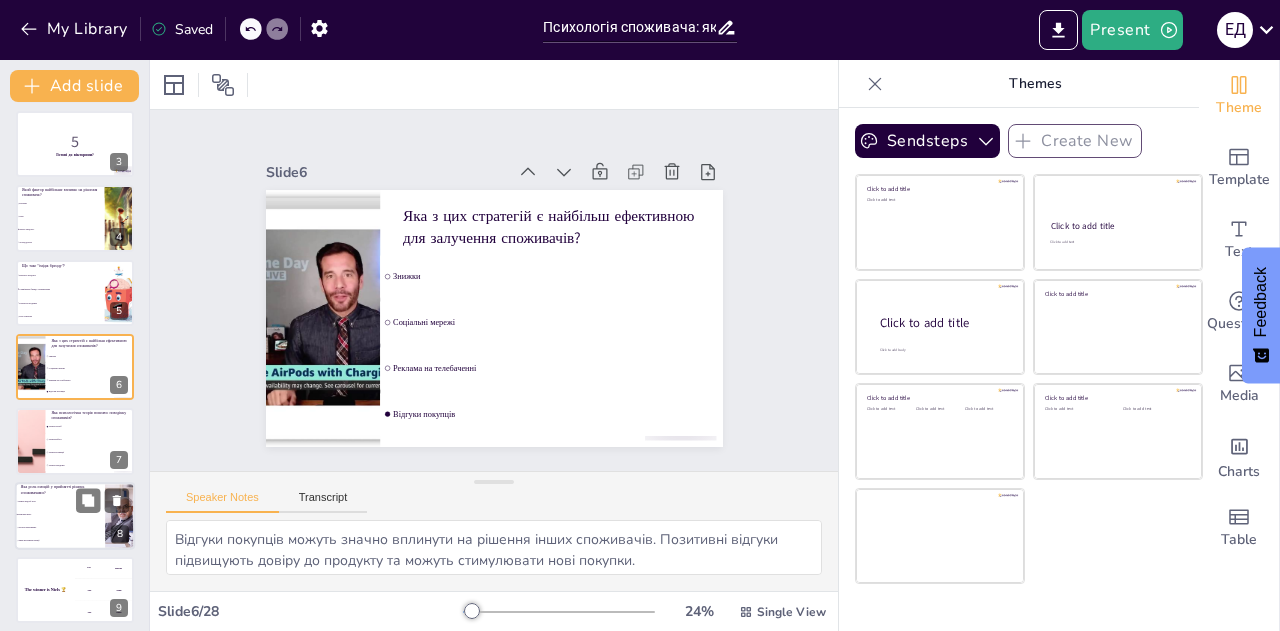 click on "Важлива роль" at bounding box center [60, 514] 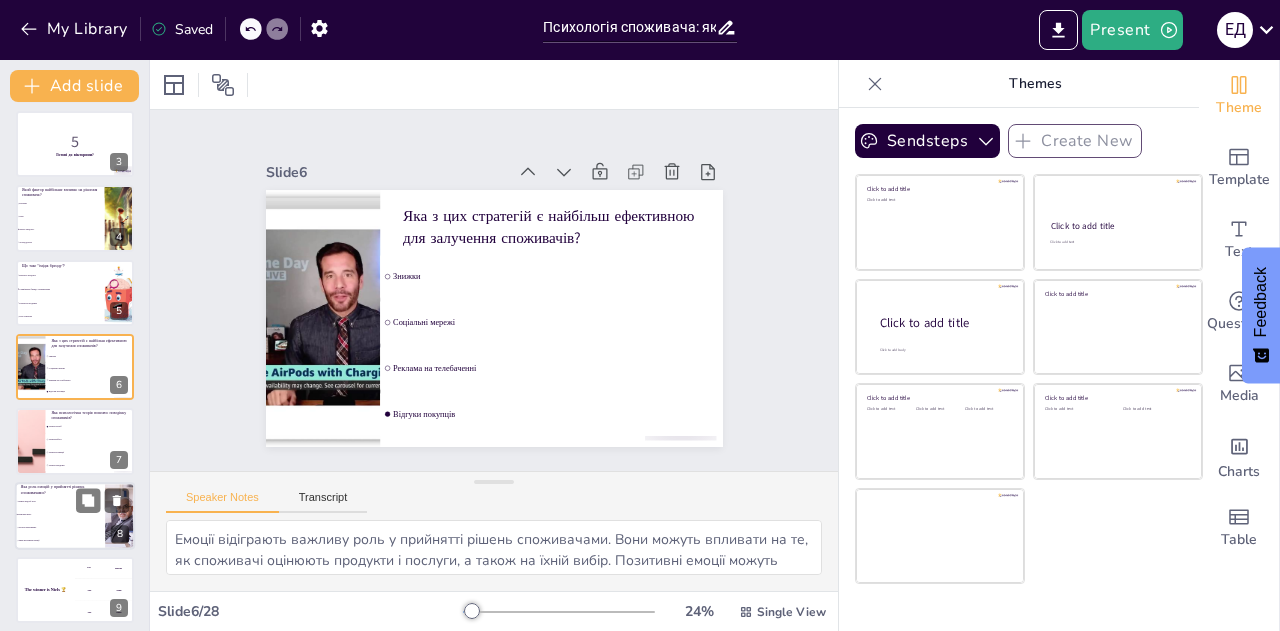 scroll, scrollTop: 305, scrollLeft: 0, axis: vertical 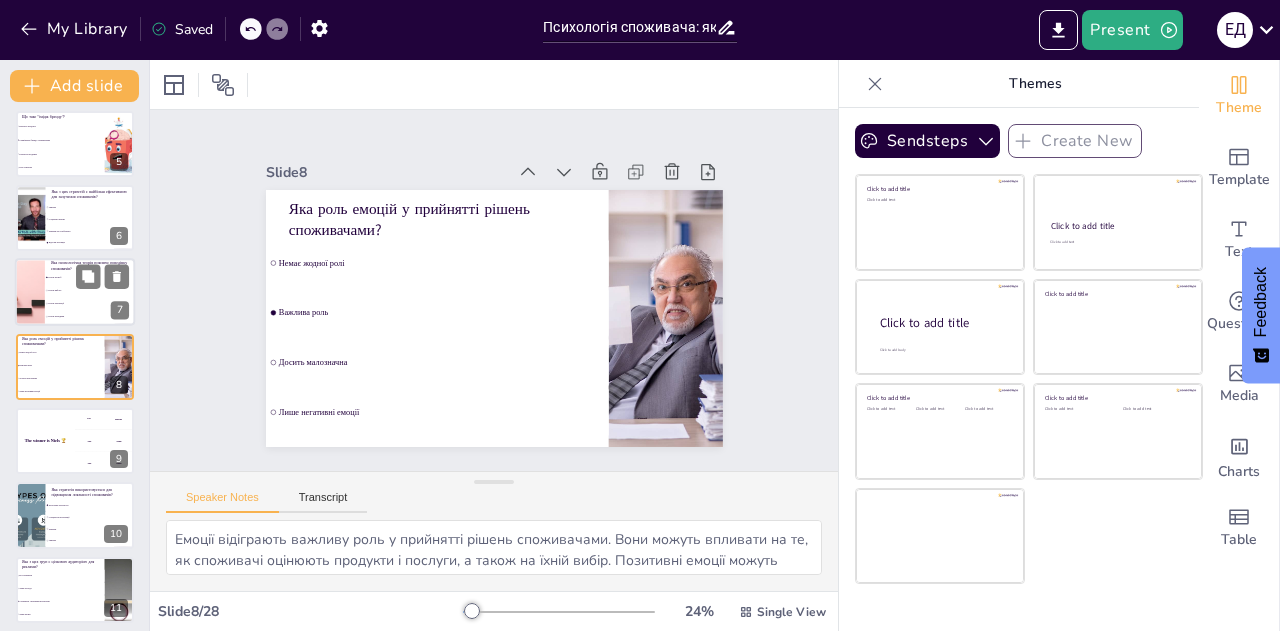 click on "Теорія мотивації" at bounding box center (90, 304) 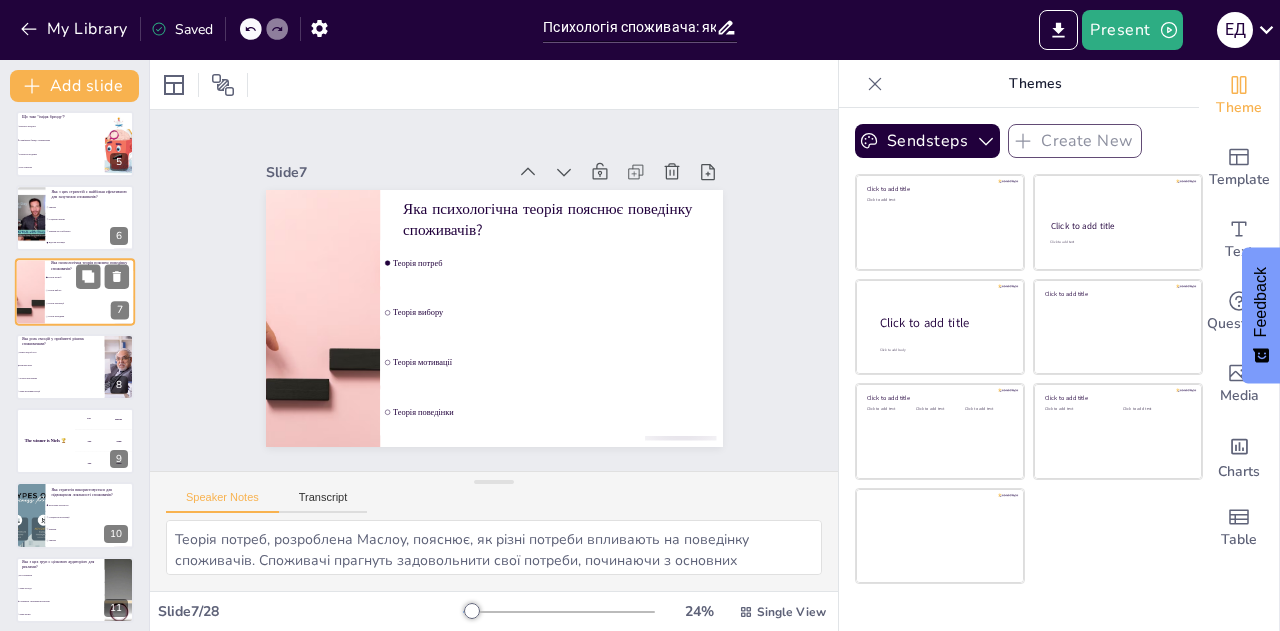 scroll, scrollTop: 231, scrollLeft: 0, axis: vertical 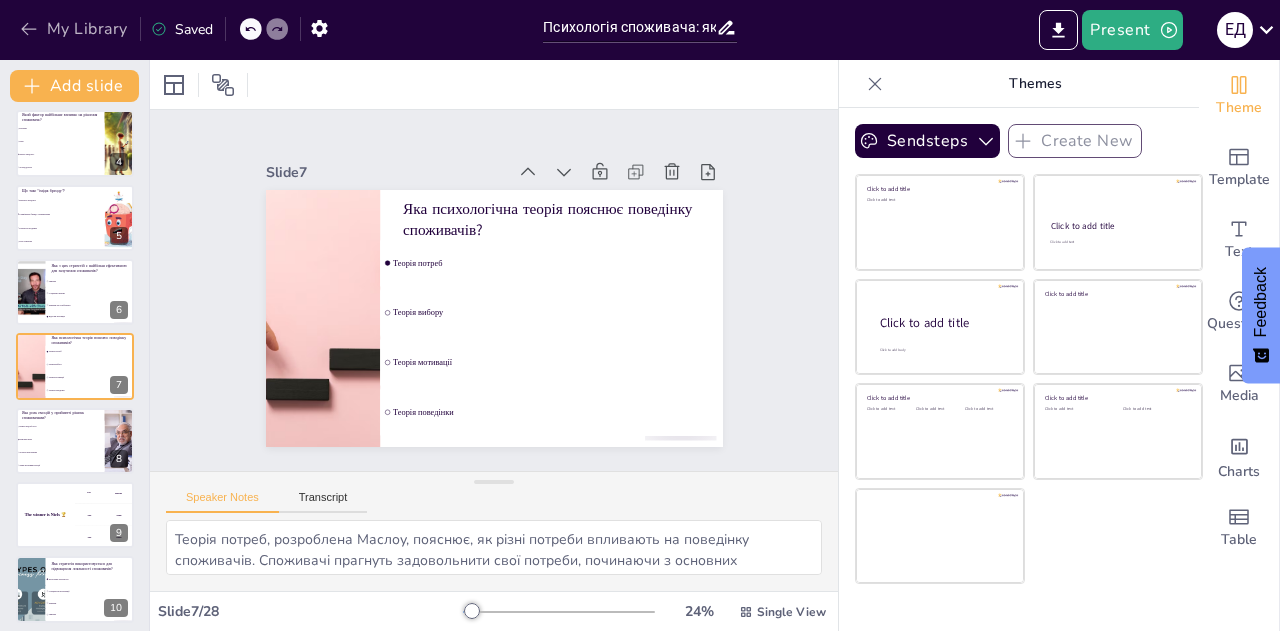 click 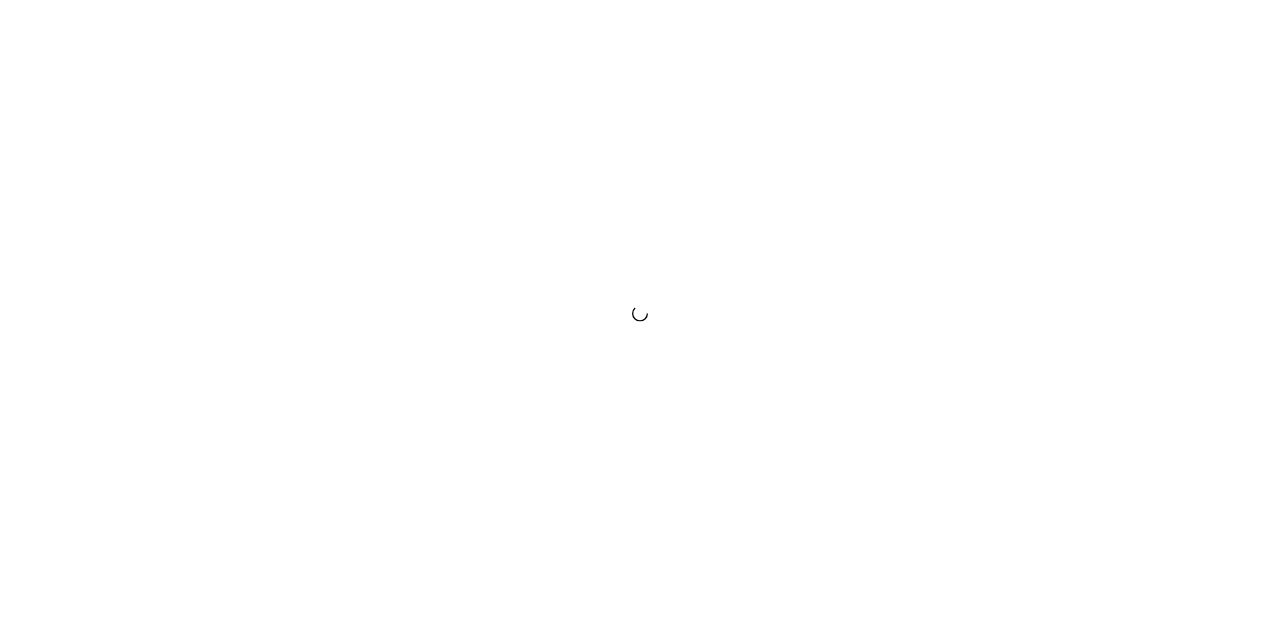 scroll, scrollTop: 0, scrollLeft: 0, axis: both 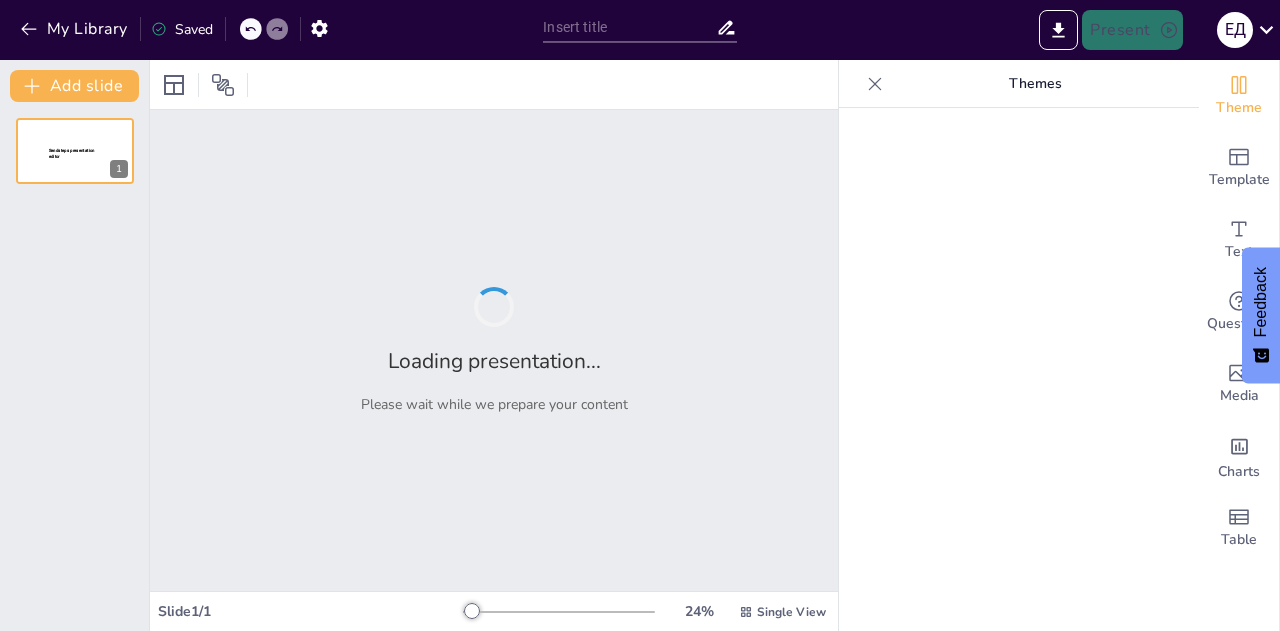 type on "Основи споживчої поведінки: Вікторина для підлітків" 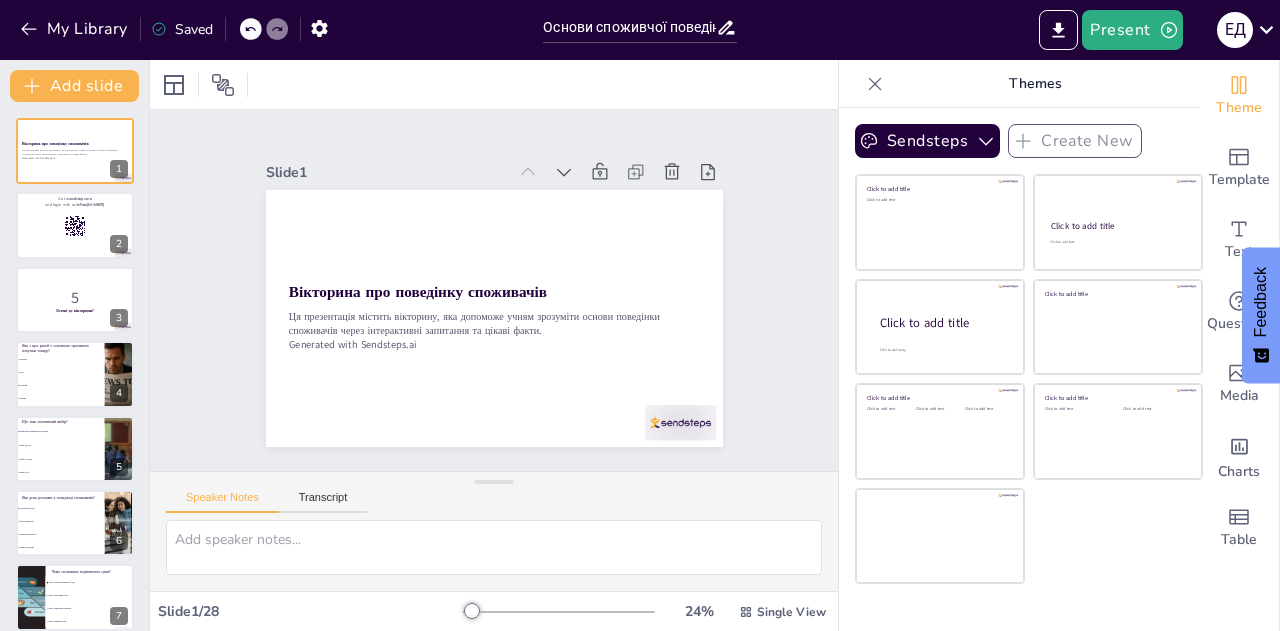 checkbox on "true" 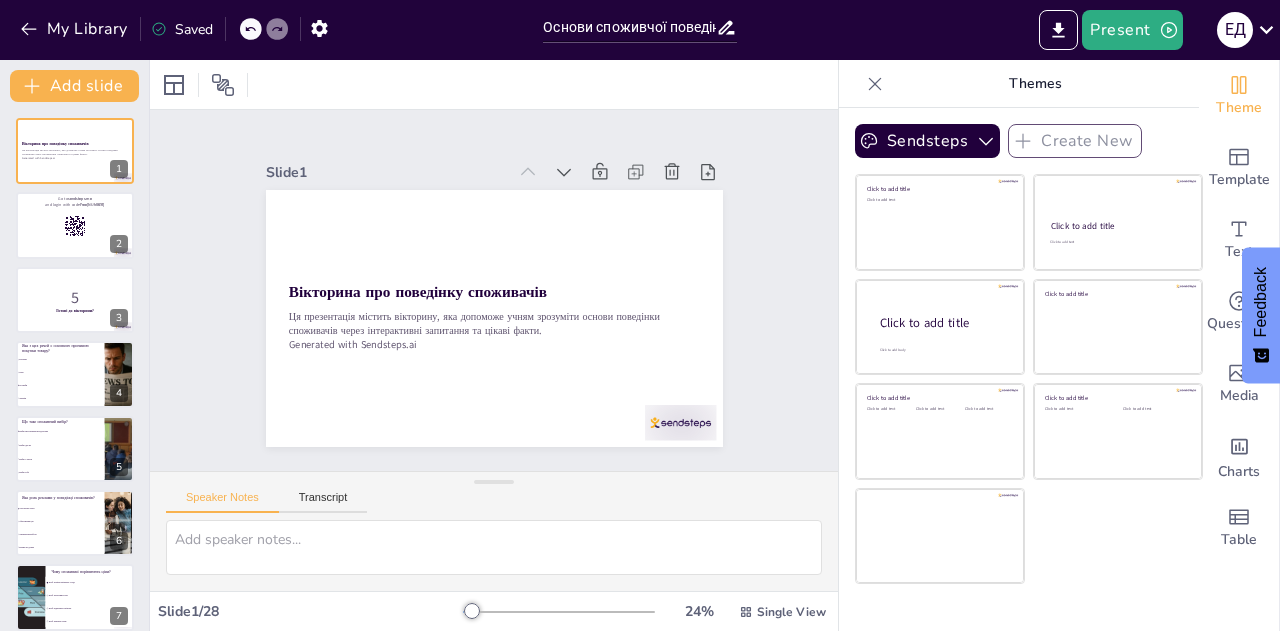checkbox on "true" 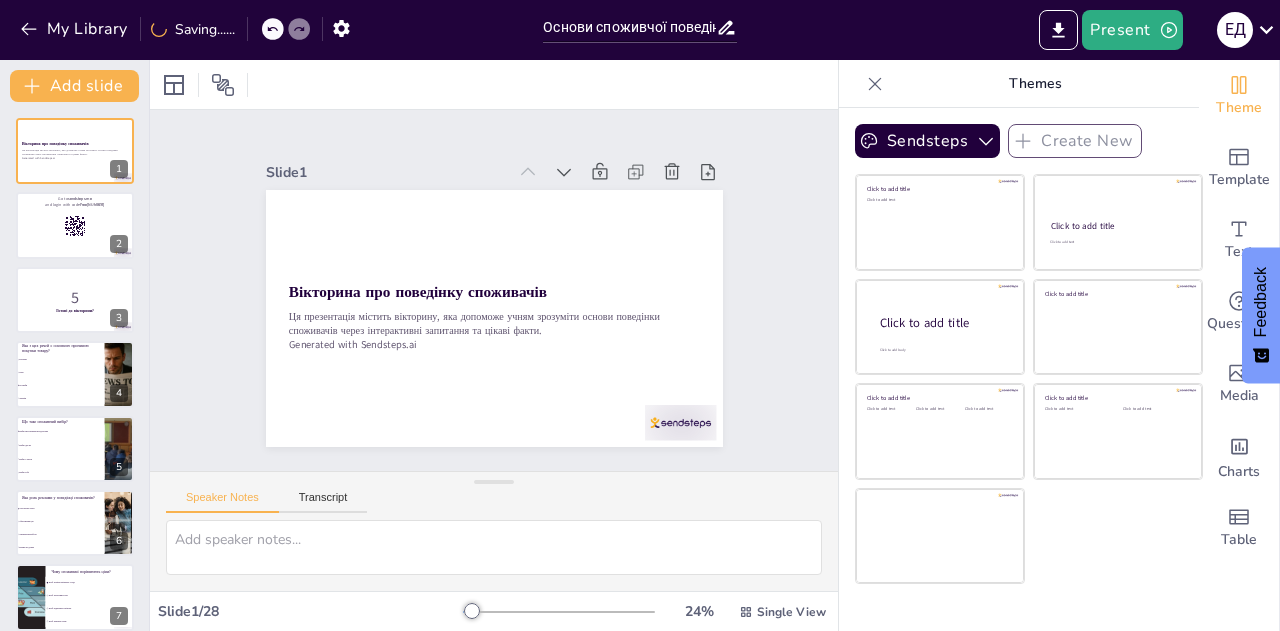 checkbox on "true" 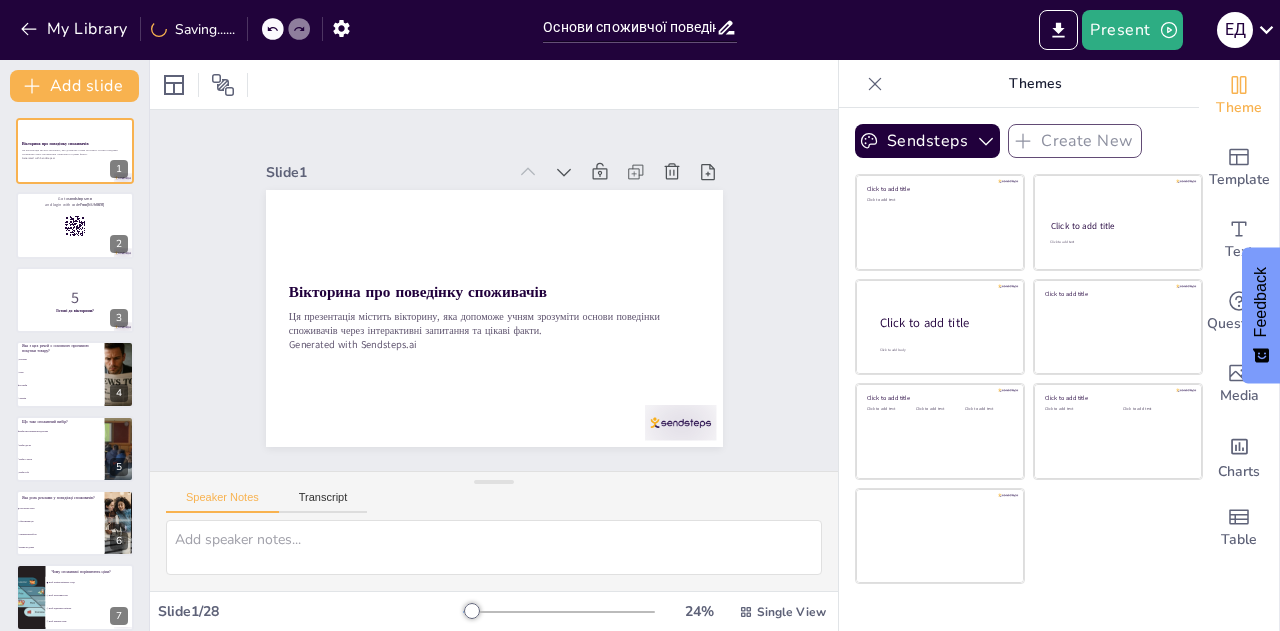 checkbox on "true" 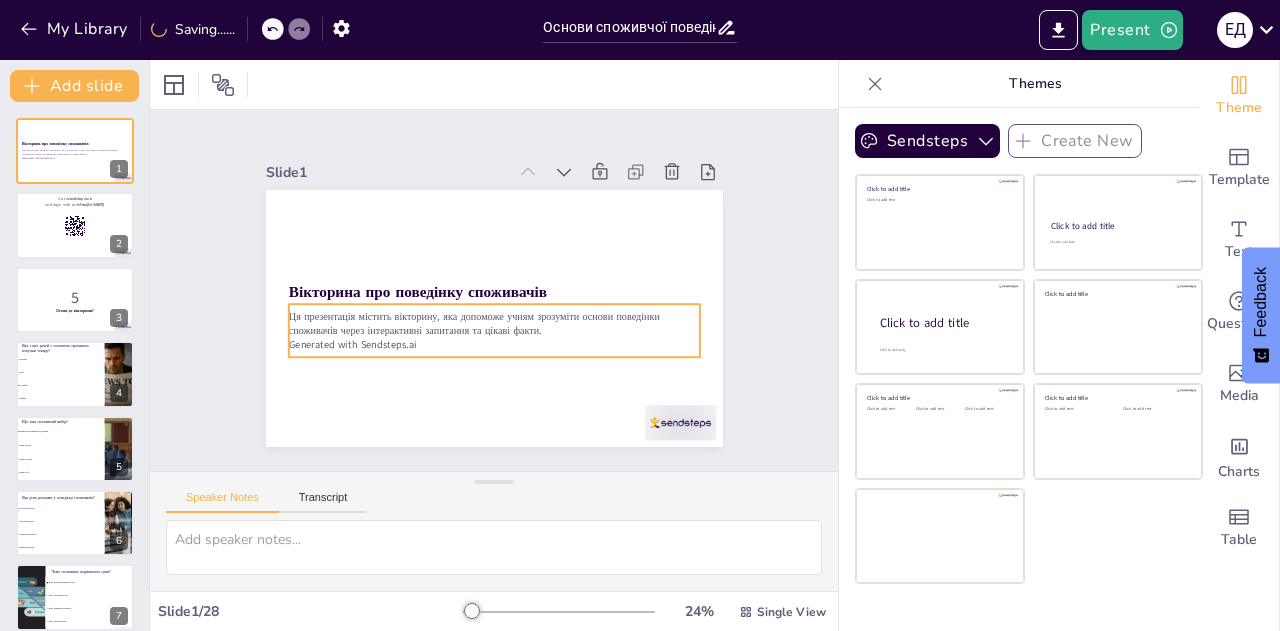 checkbox on "true" 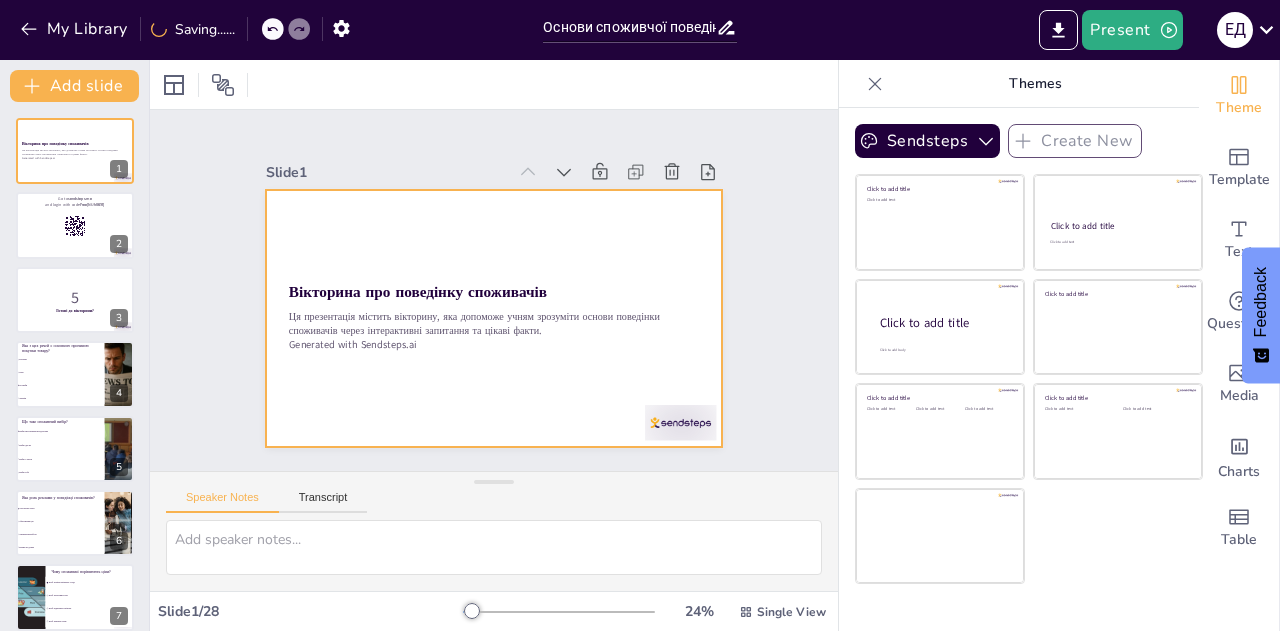 checkbox on "true" 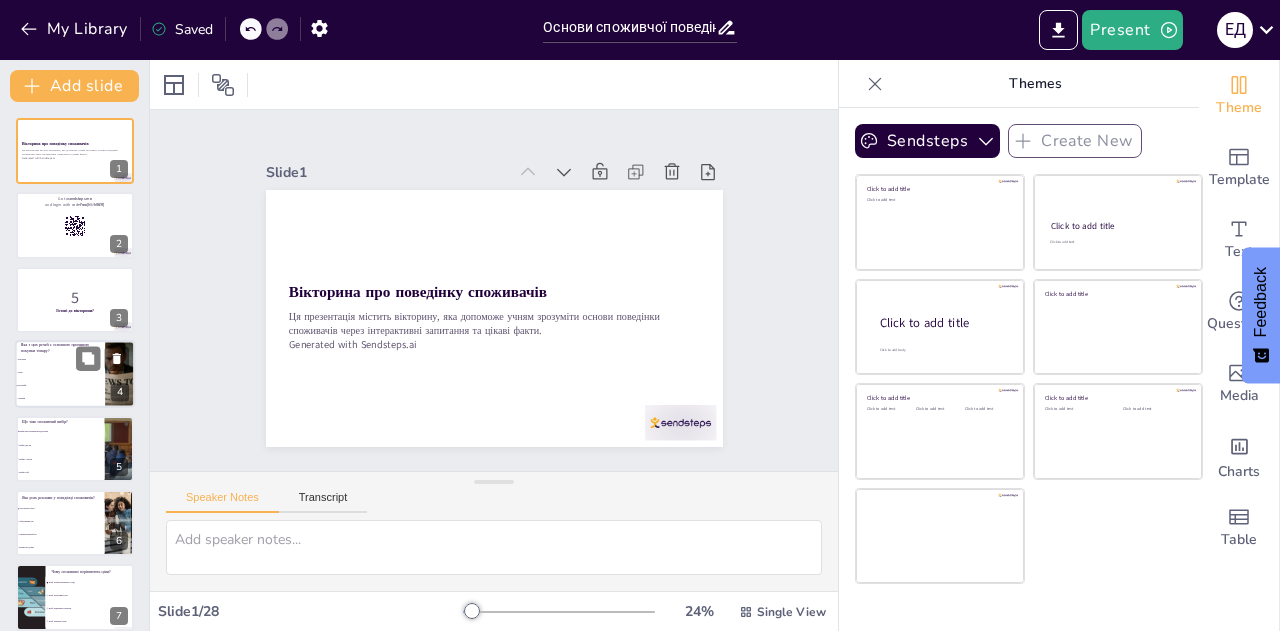 checkbox on "true" 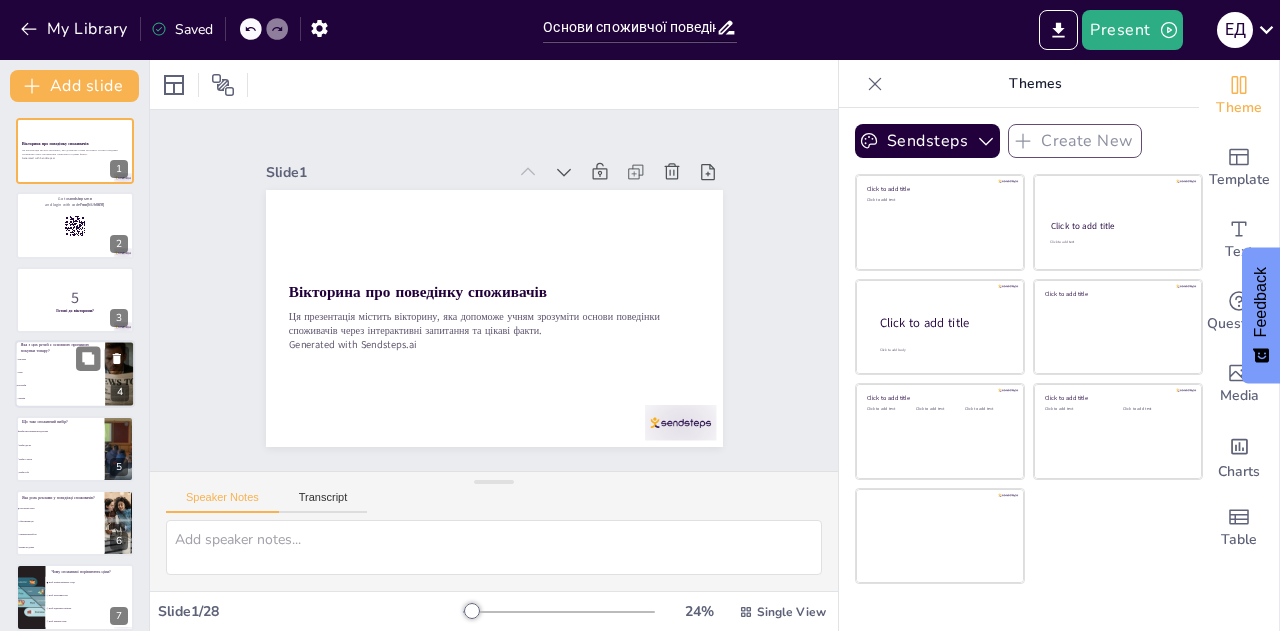 checkbox on "true" 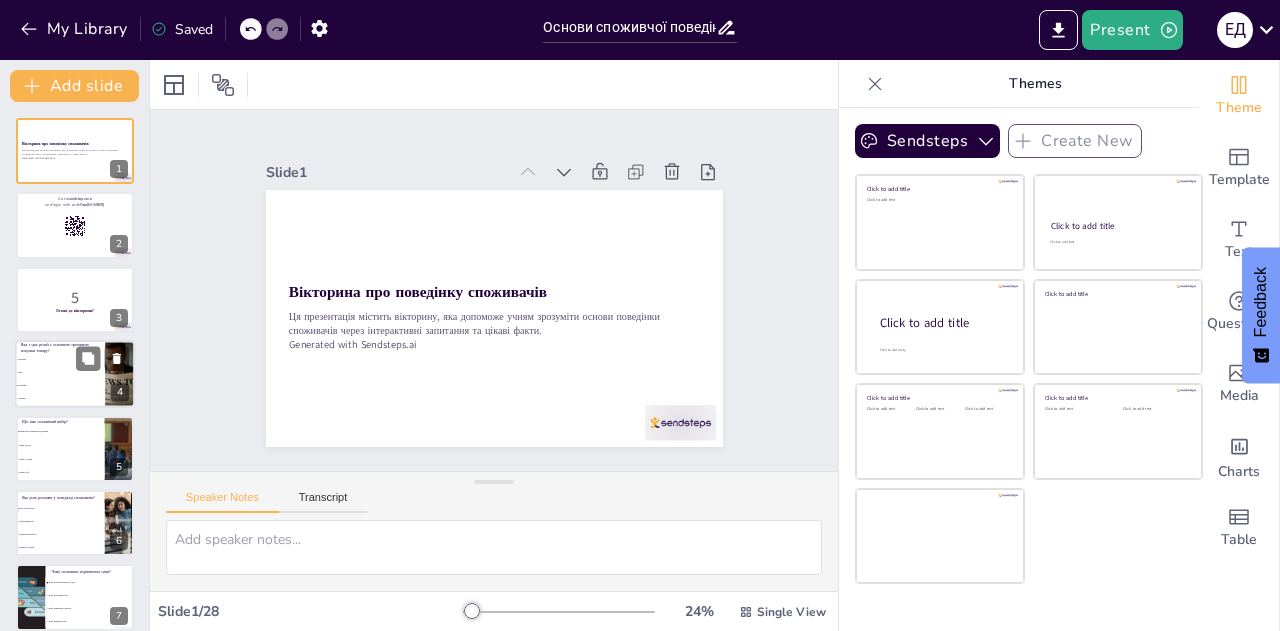 checkbox on "true" 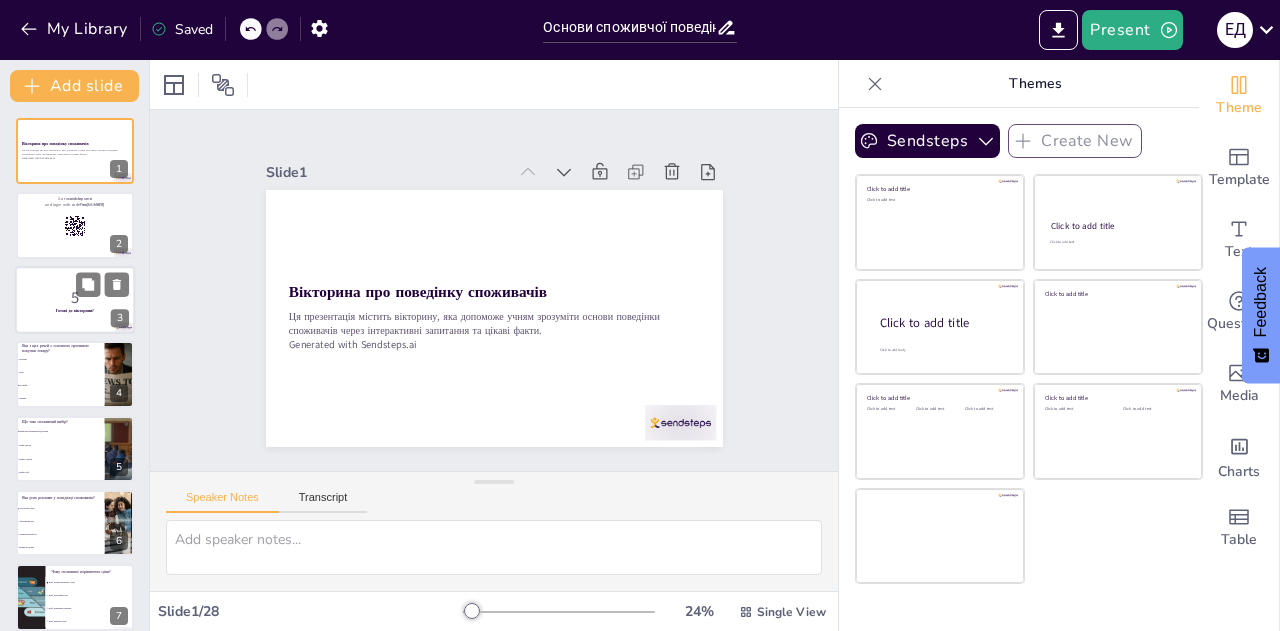 checkbox on "true" 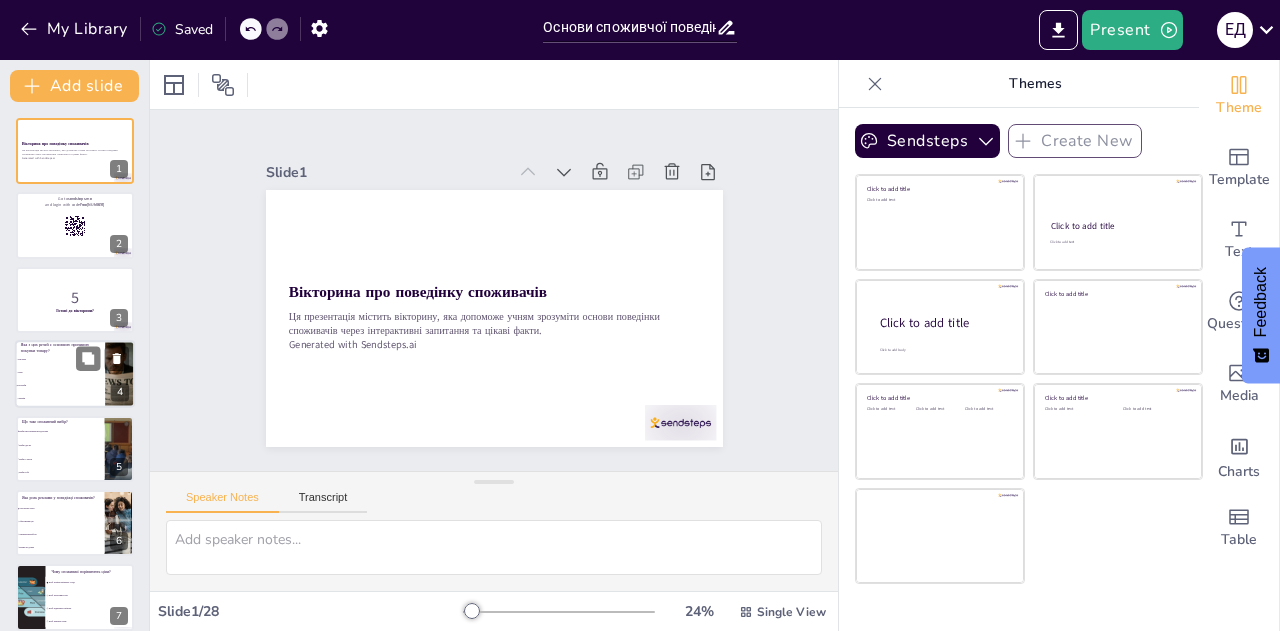 click on "Потреби" at bounding box center (61, 386) 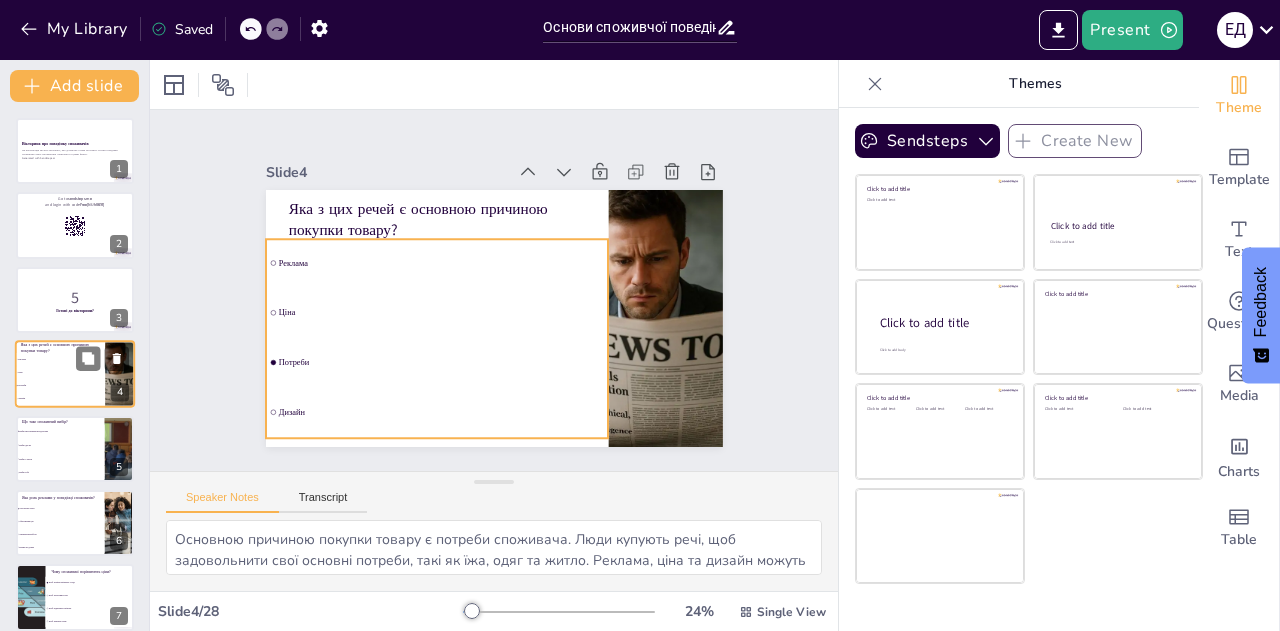 scroll, scrollTop: 8, scrollLeft: 0, axis: vertical 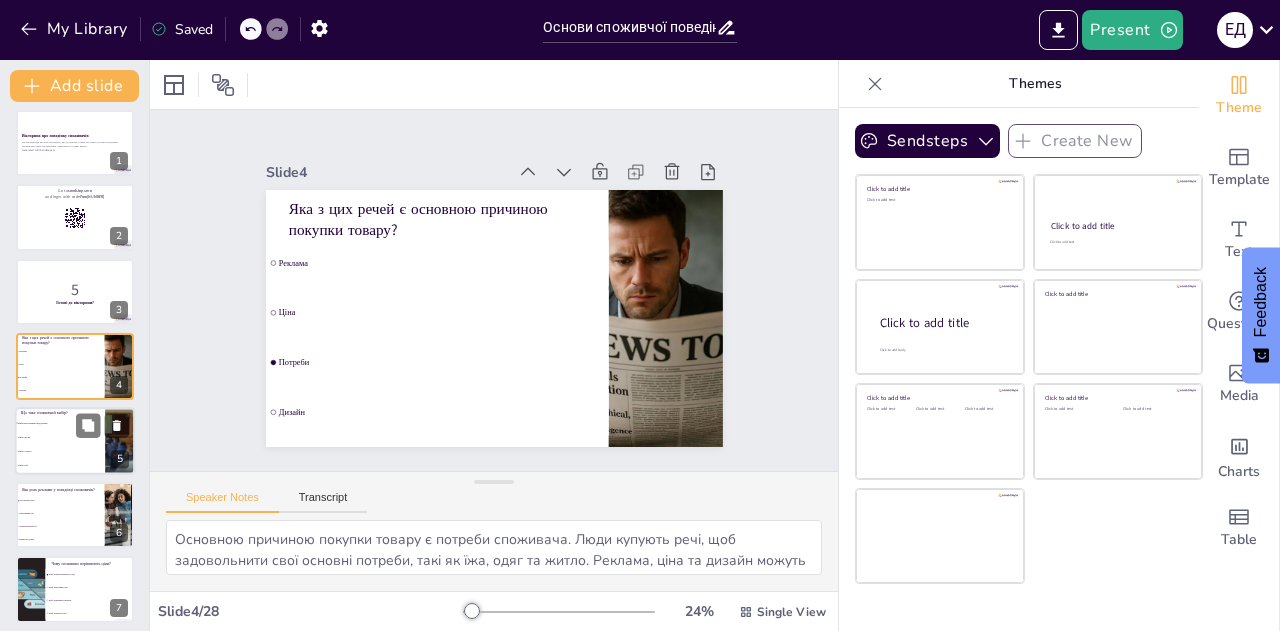 click on "Вибір друзів" at bounding box center (61, 436) 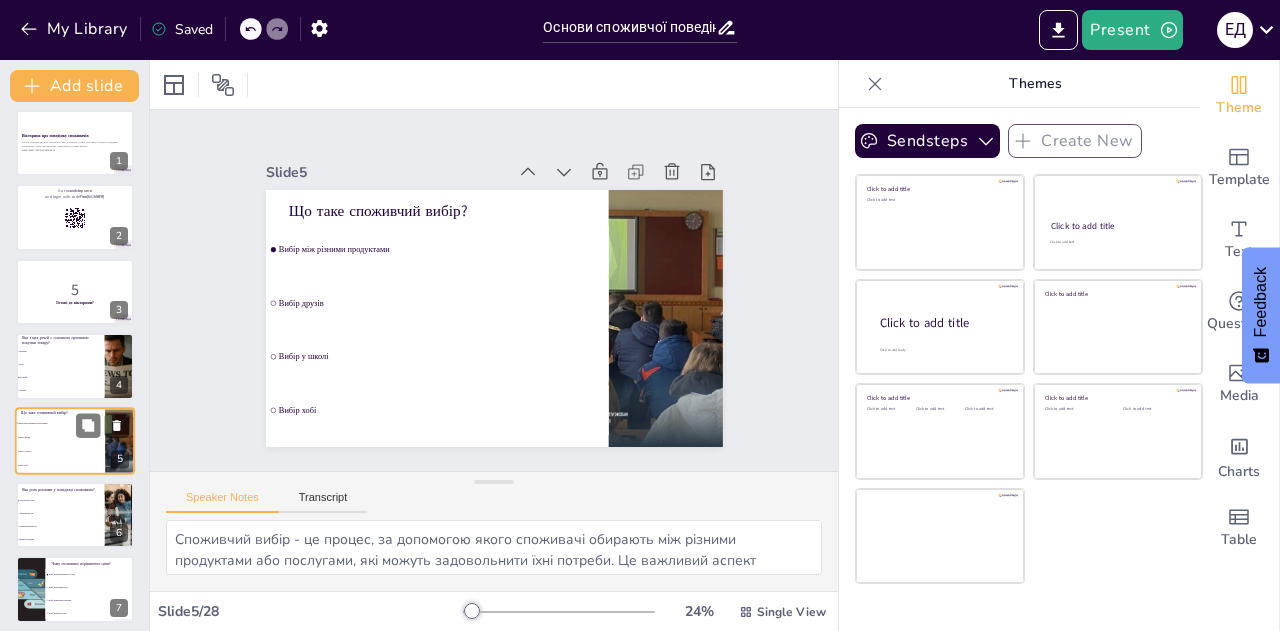 scroll, scrollTop: 82, scrollLeft: 0, axis: vertical 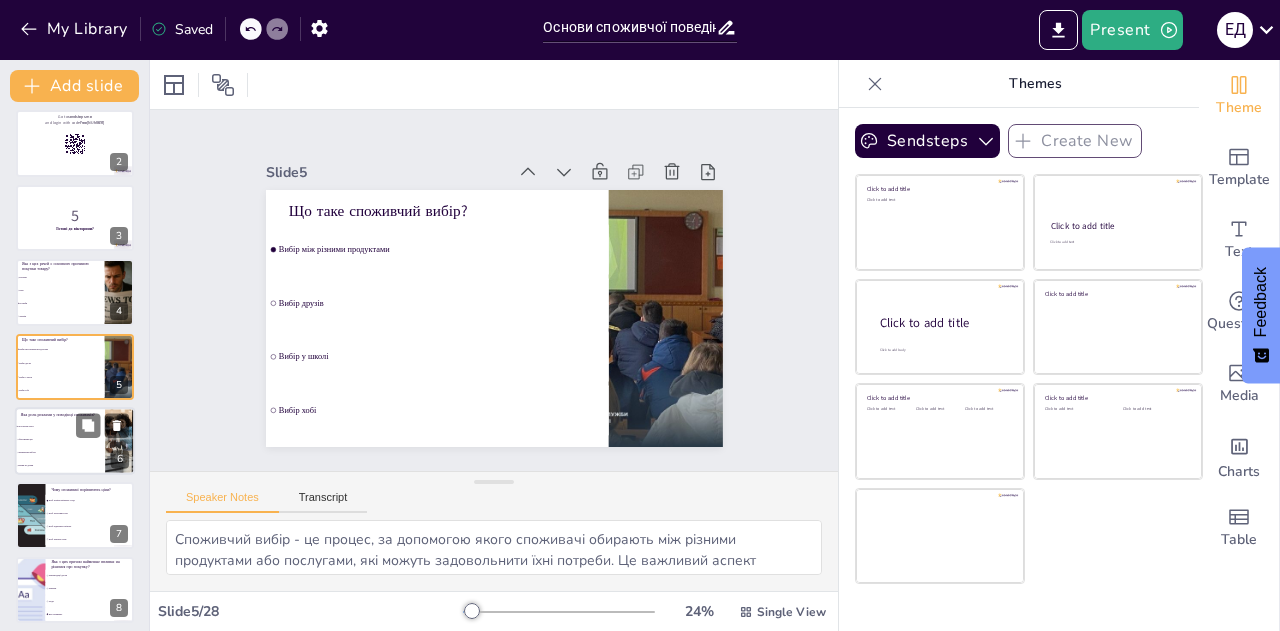 click on "Збільшення цін" at bounding box center [61, 439] 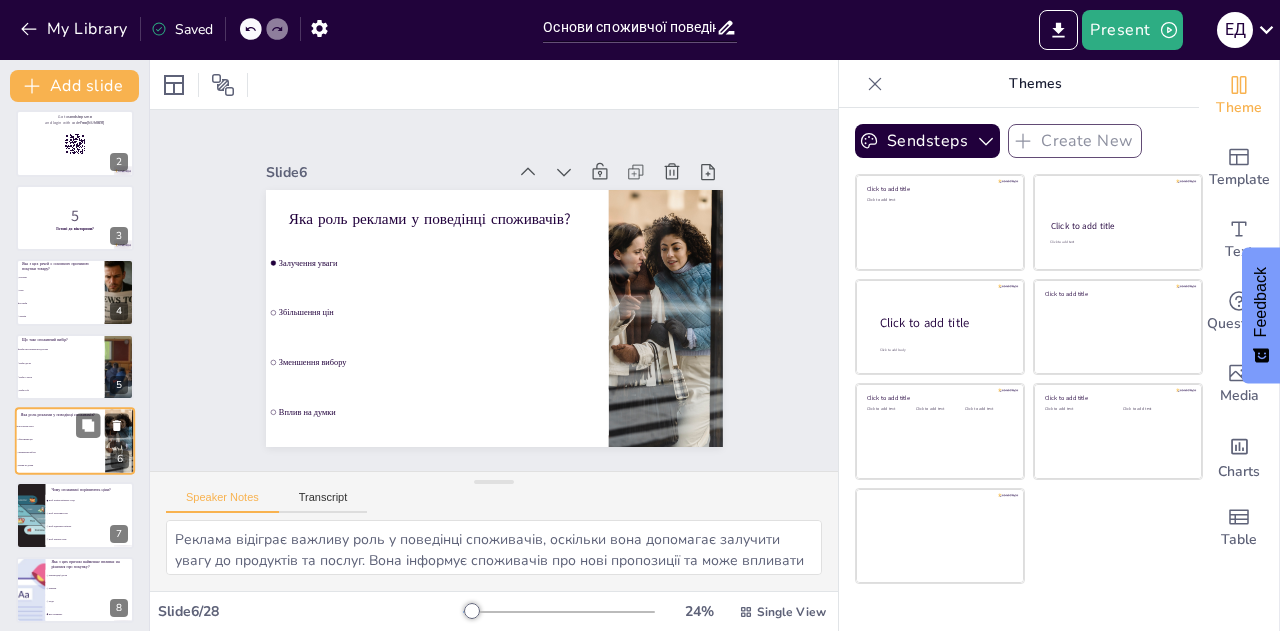 scroll, scrollTop: 156, scrollLeft: 0, axis: vertical 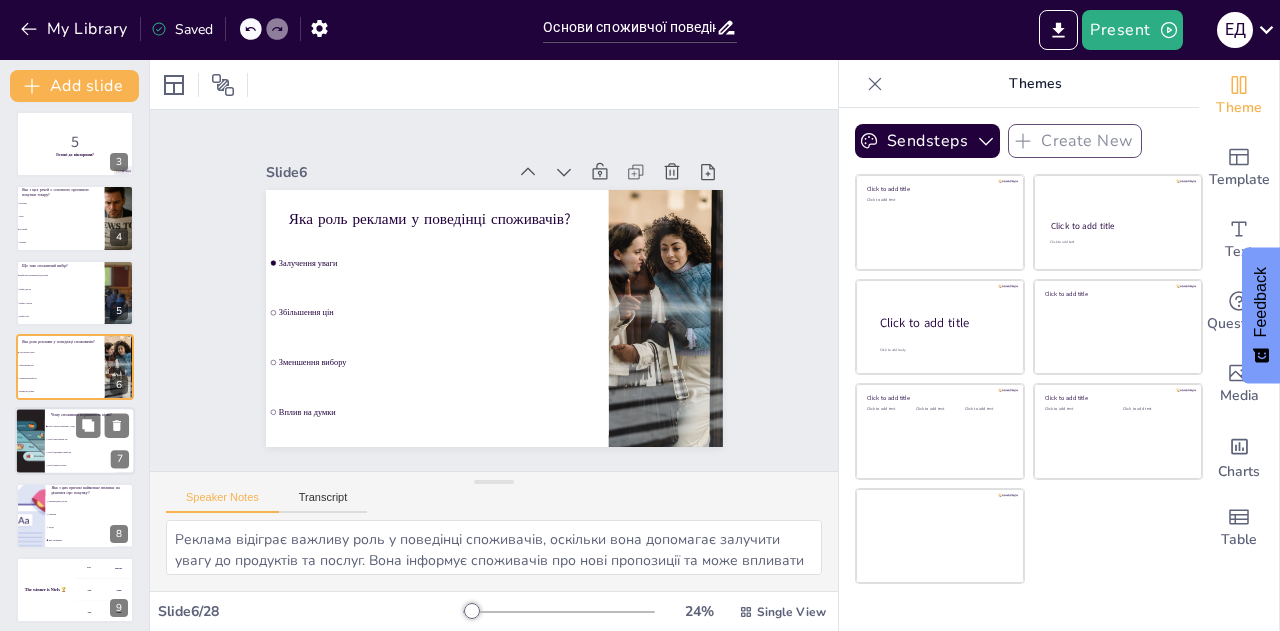 click on "Щоб підвищити рейтинг" at bounding box center (91, 453) 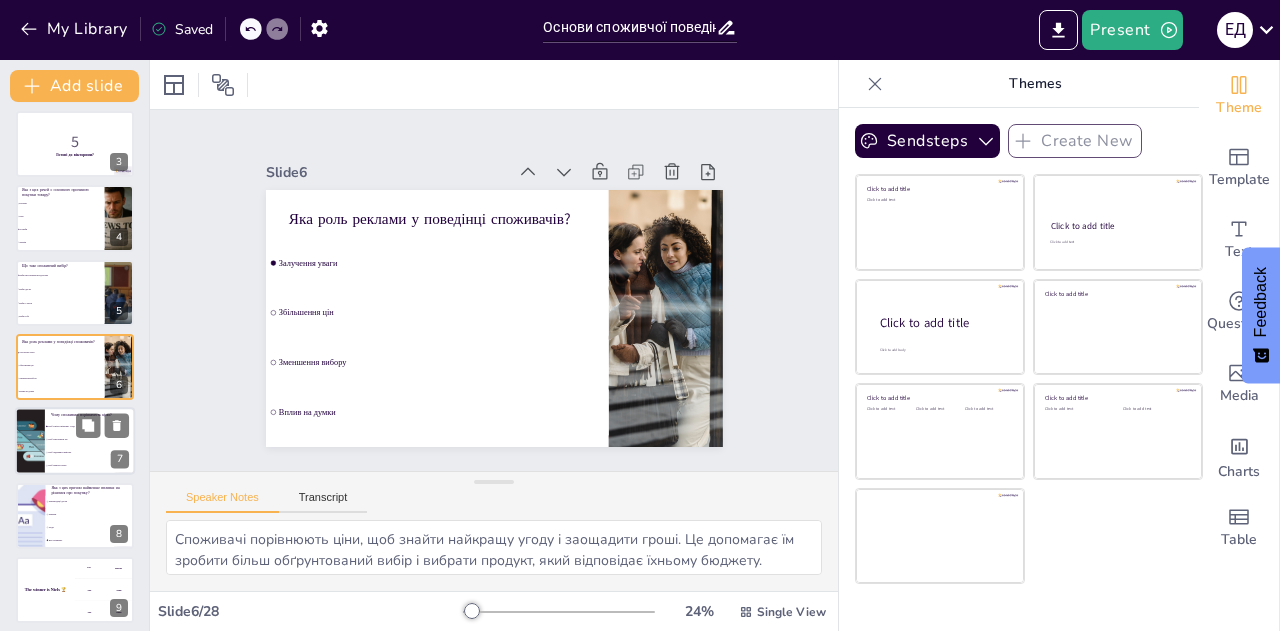 scroll, scrollTop: 231, scrollLeft: 0, axis: vertical 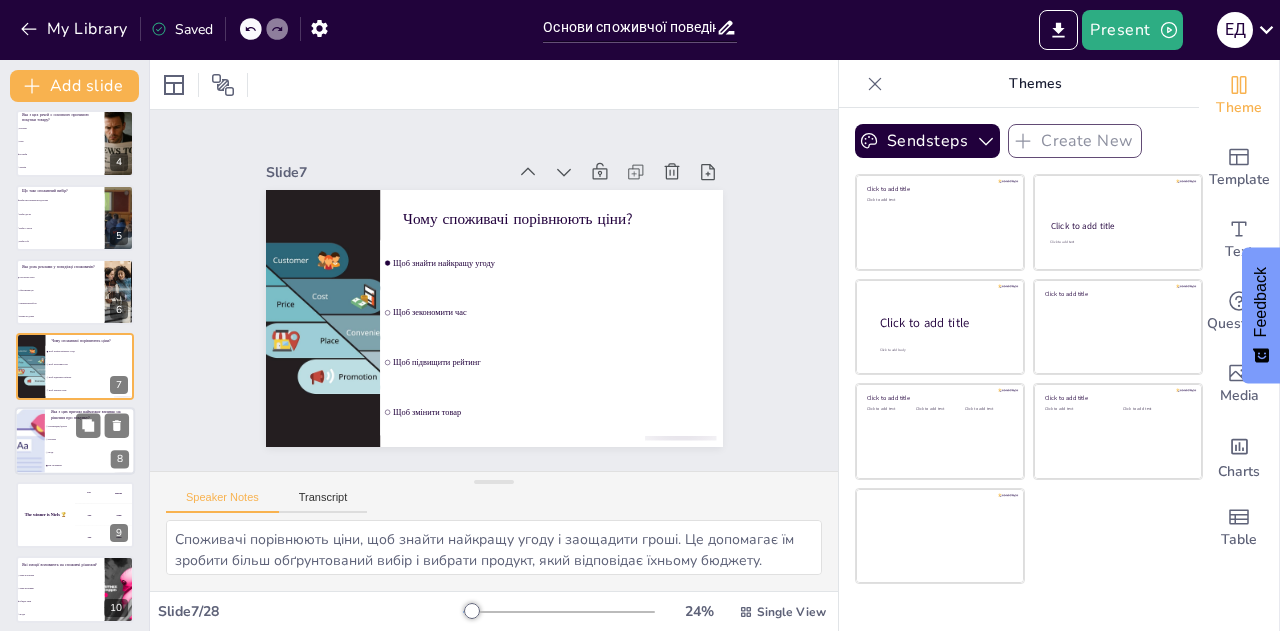 click on "Мода" at bounding box center [91, 452] 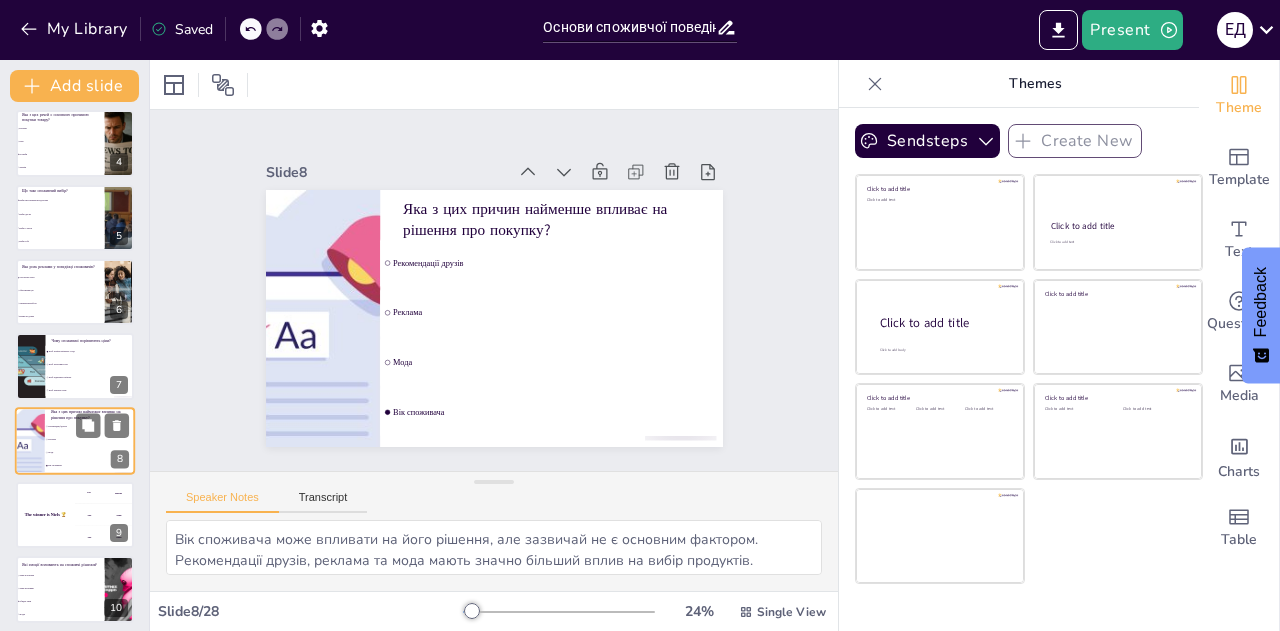 scroll, scrollTop: 305, scrollLeft: 0, axis: vertical 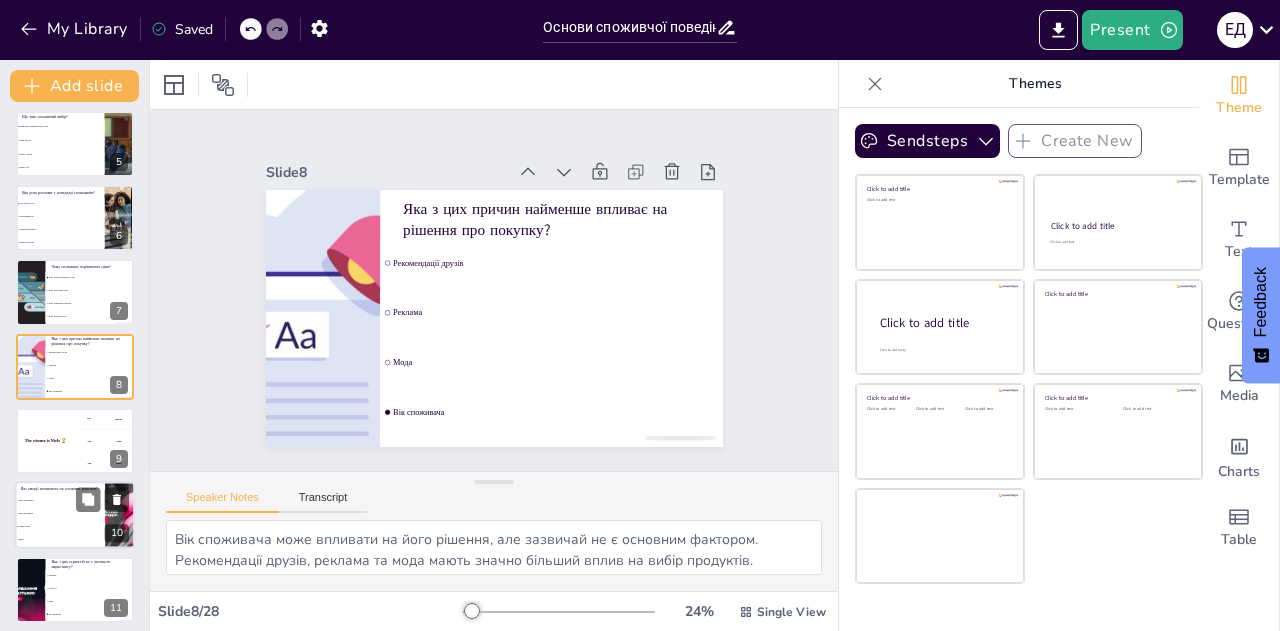 click on "Лише позитивні" at bounding box center (60, 501) 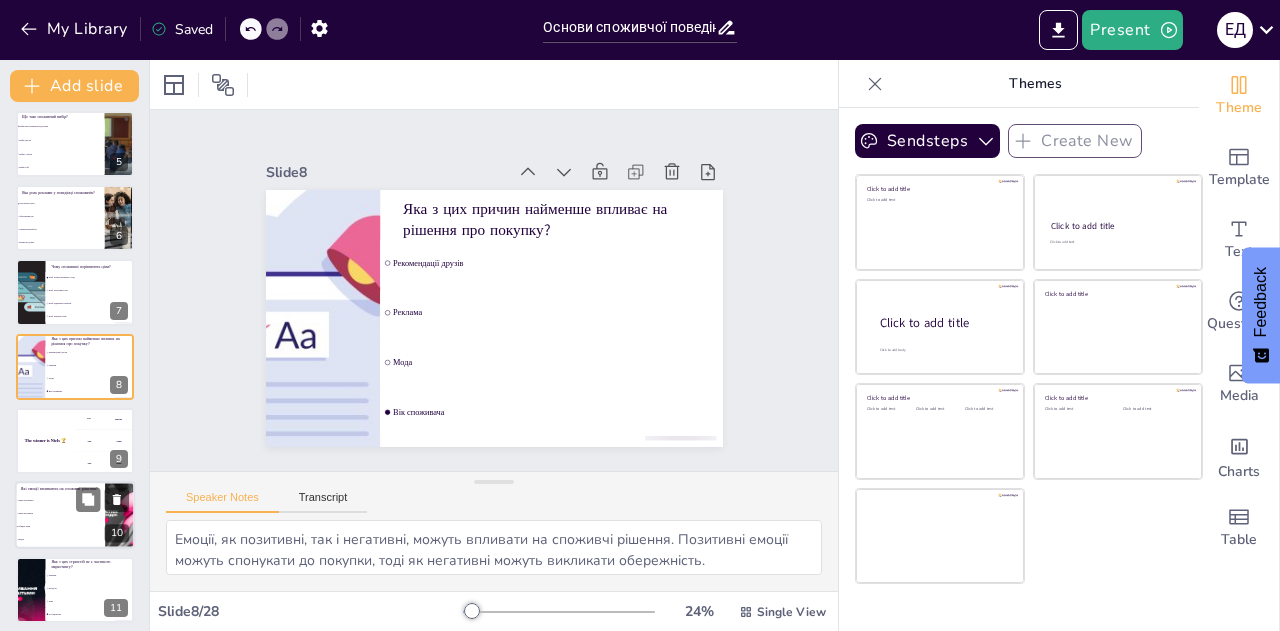 scroll, scrollTop: 454, scrollLeft: 0, axis: vertical 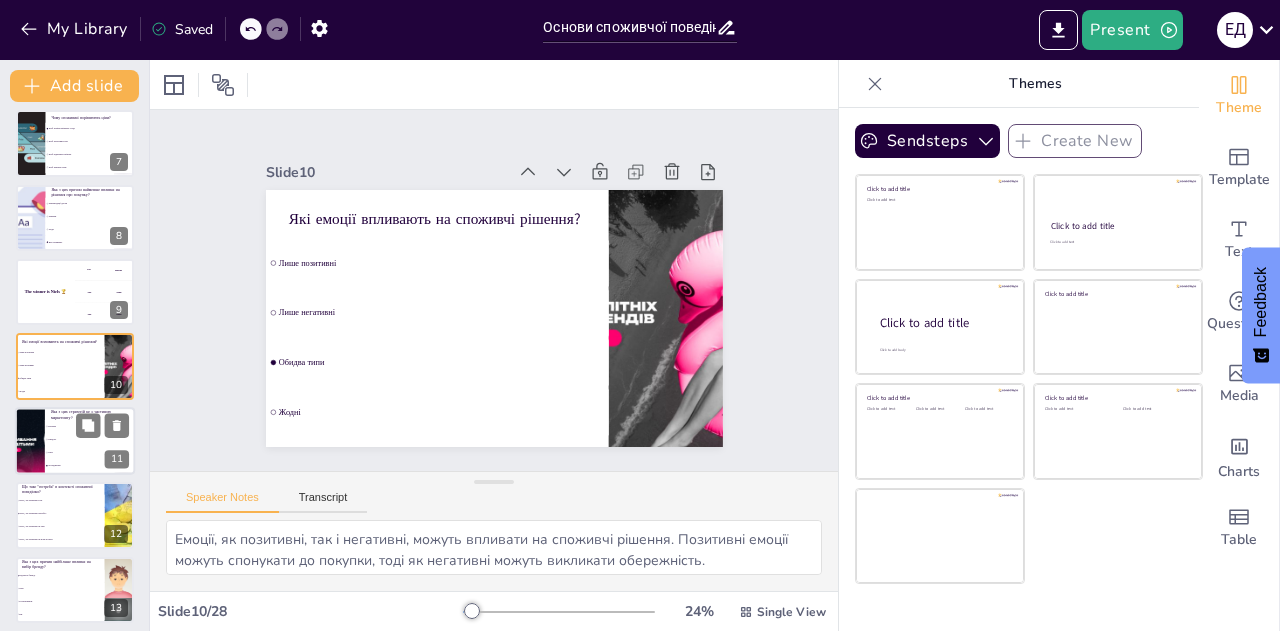 click on "Продукт" at bounding box center [90, 439] 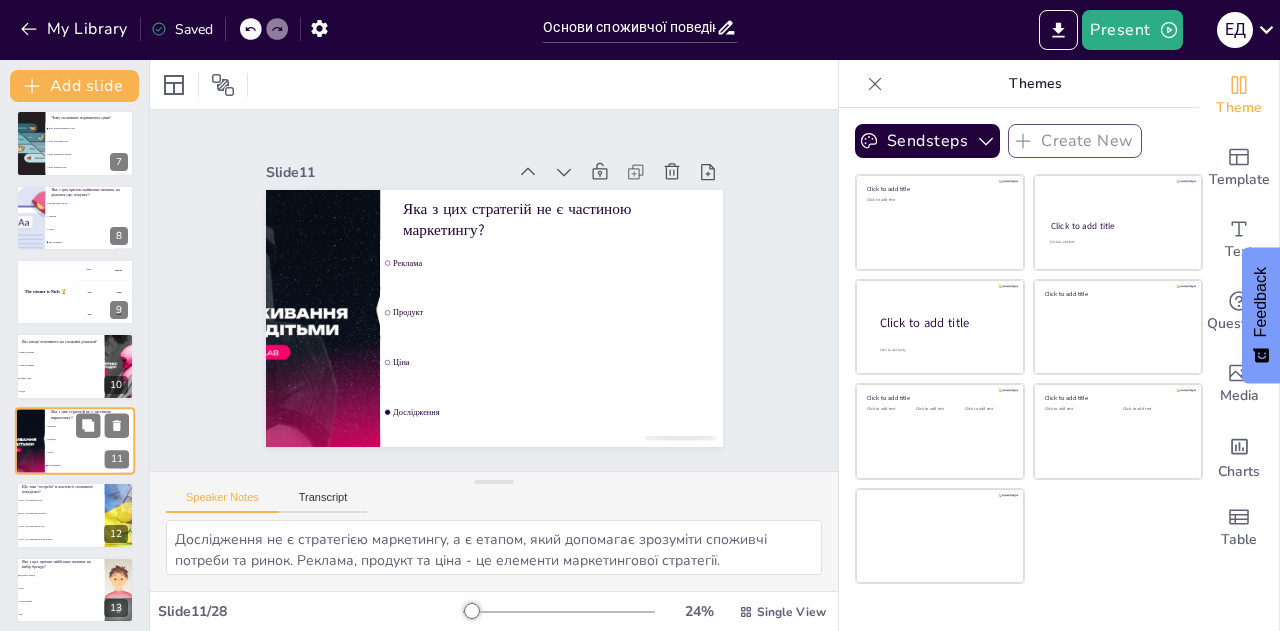 scroll, scrollTop: 528, scrollLeft: 0, axis: vertical 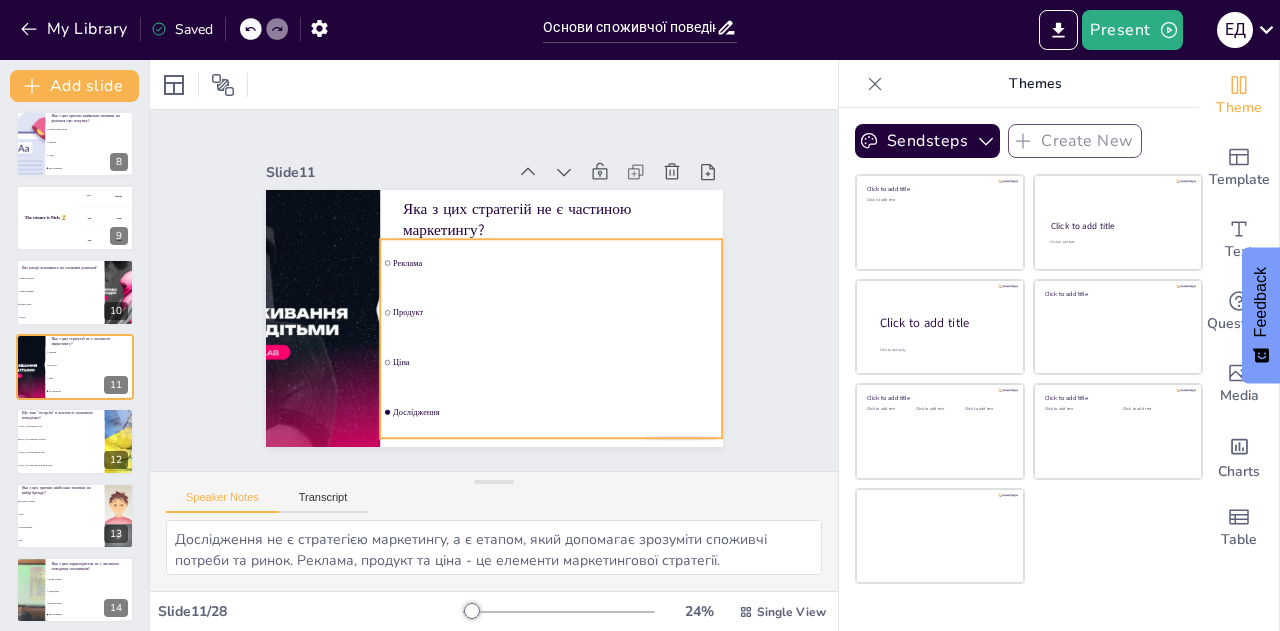 click on "Дослідження" at bounding box center (556, 412) 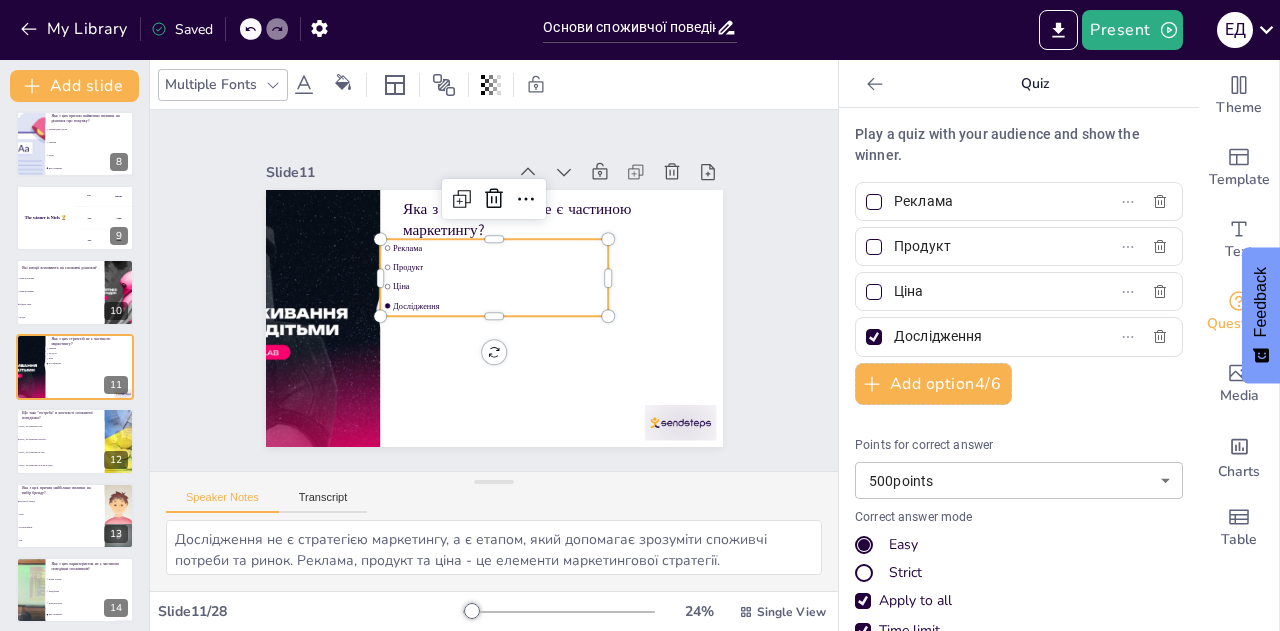 click on "Slide  1 Вікторина про поведінку споживачів Ця презентація містить вікторину, яка допоможе учням зрозуміти основи поведінки споживачів через інтерактивні запитання та цікаві факти. Generated with Sendsteps.ai Slide  2 Go to  sendsteps.me and login with code  Free98198797 Slide  3 5  Готові до вікторини?  Slide  4 Яка з цих речей є основною причиною покупки товару? Реклама Ціна Потреби Дизайн Slide  5 Що таке споживчий вибір? Вибір між різними продуктами Вибір друзів Вибір у школі Вибір хобі Slide  6 Яка роль реклами у поведінці споживачів? Залучення уваги Збільшення цін Зменшення вибору Вплив на думки Slide  7 Slide  8 9" at bounding box center (494, 290) 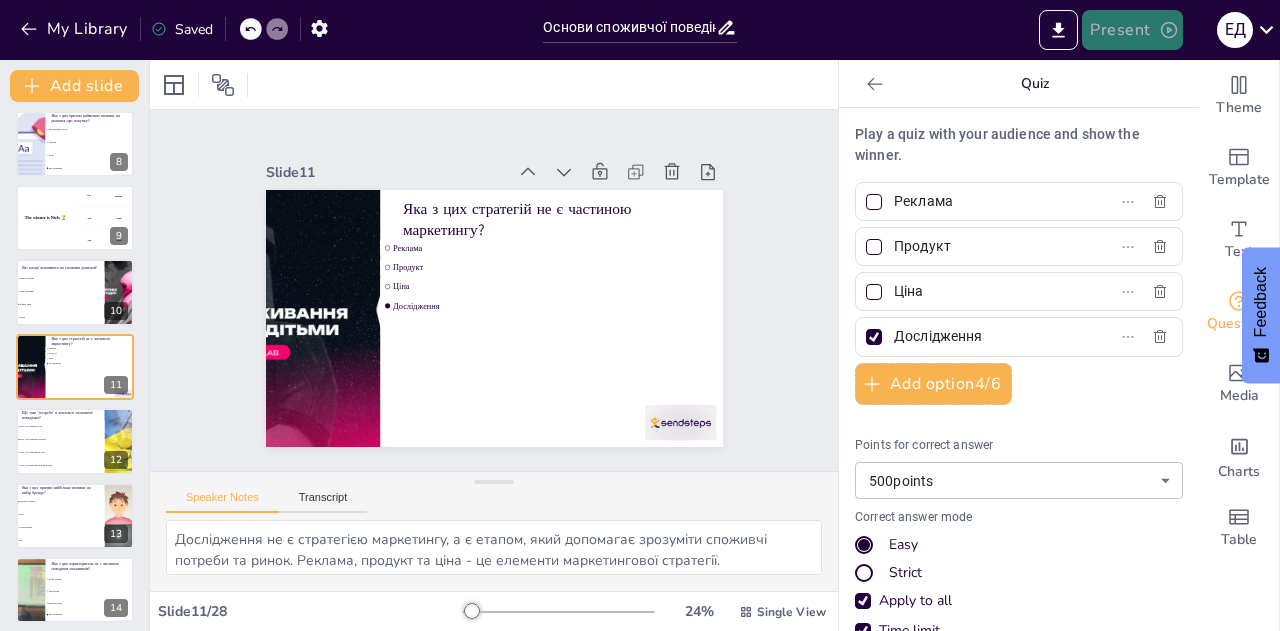 click on "Present" at bounding box center [1132, 30] 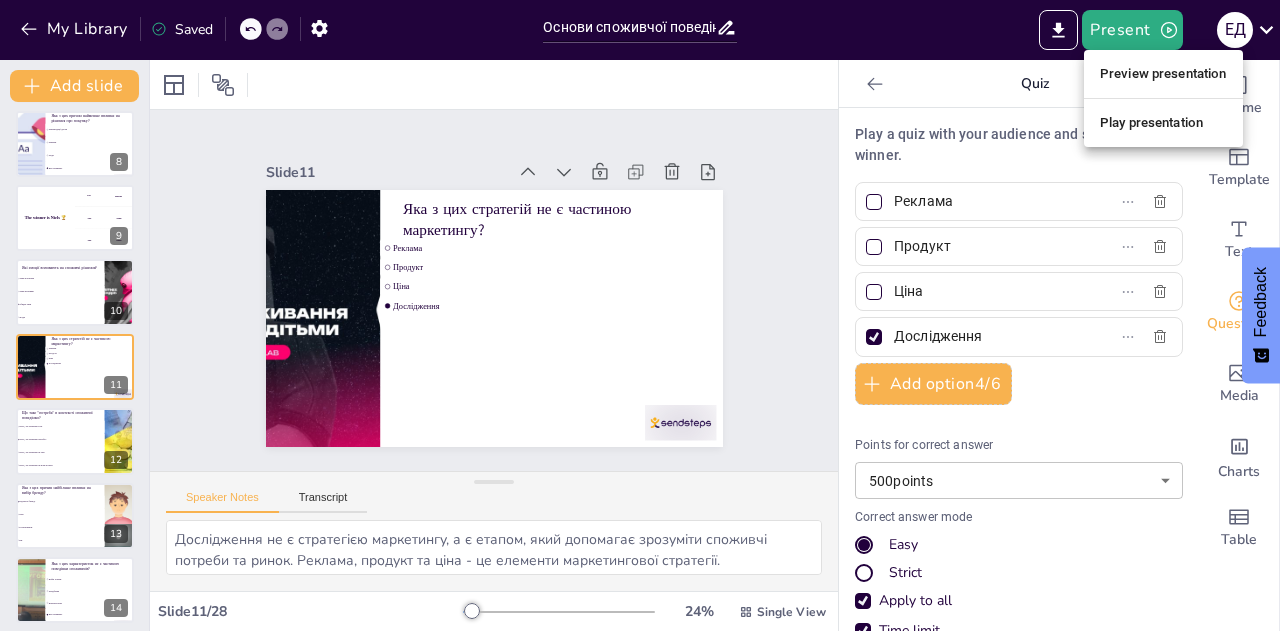 click at bounding box center [640, 315] 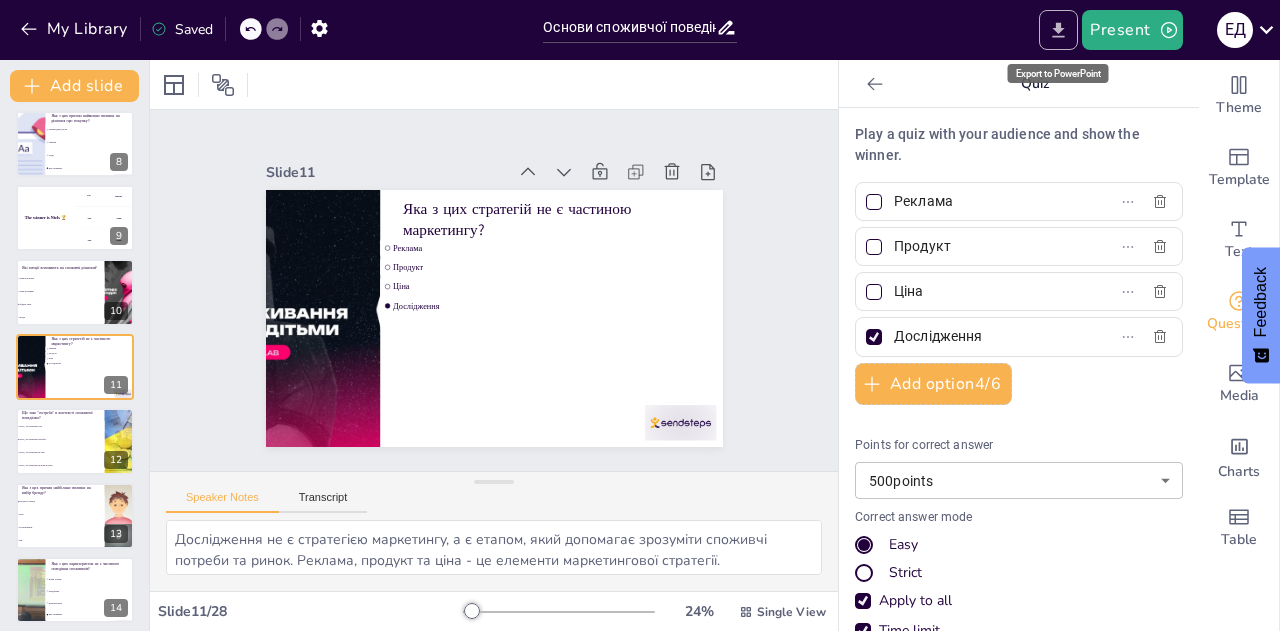 click 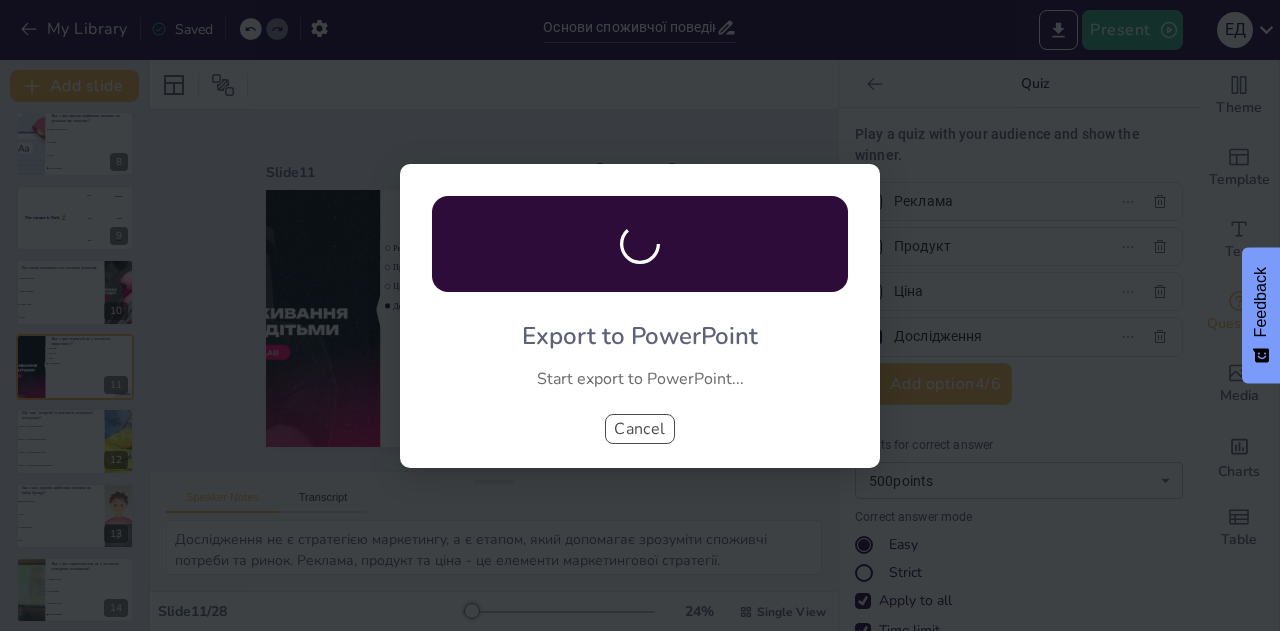 click on "Cancel" at bounding box center [640, 429] 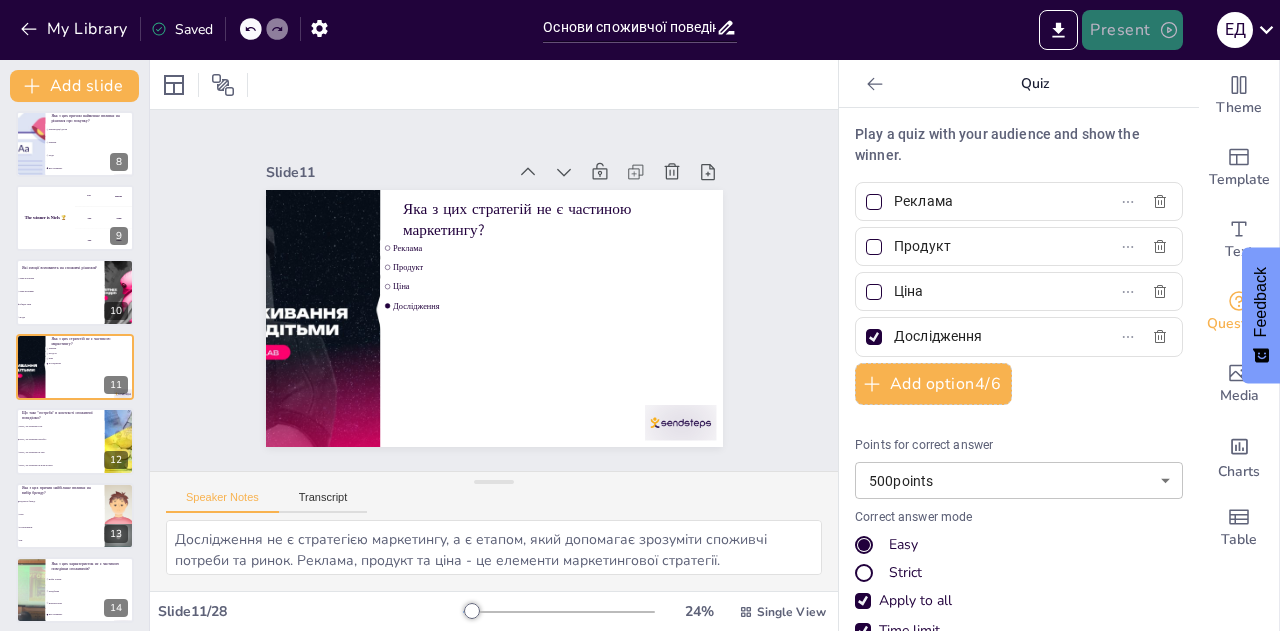 click on "Present" at bounding box center [1132, 30] 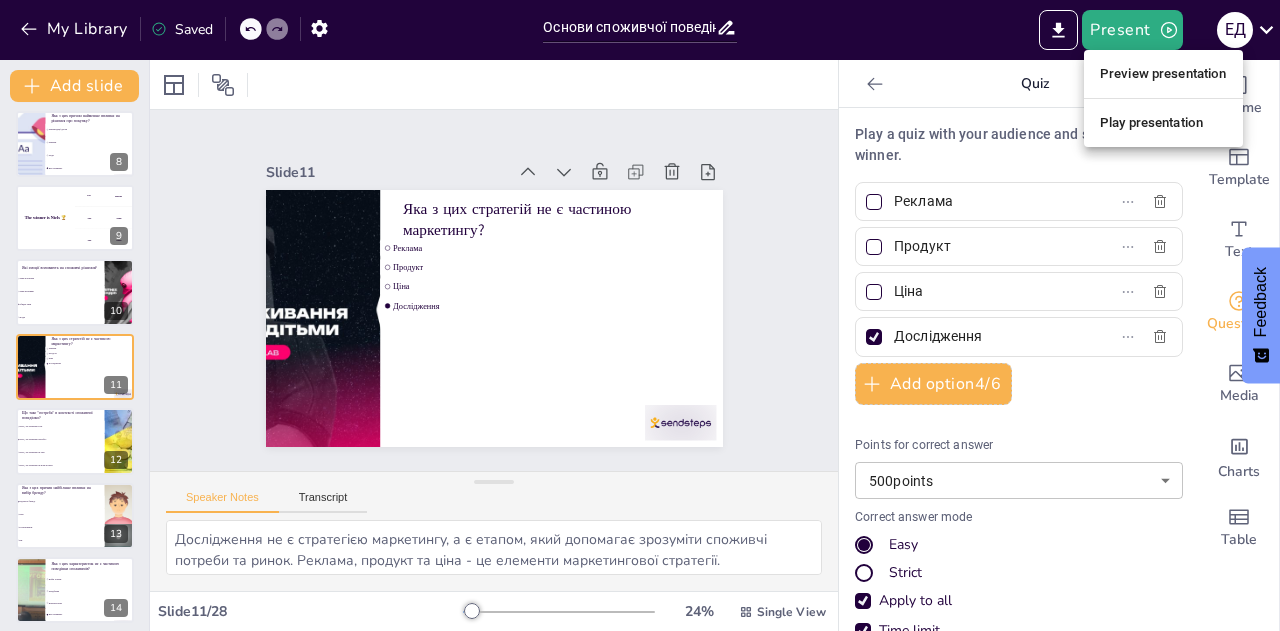 click on "Play presentation" at bounding box center [1163, 123] 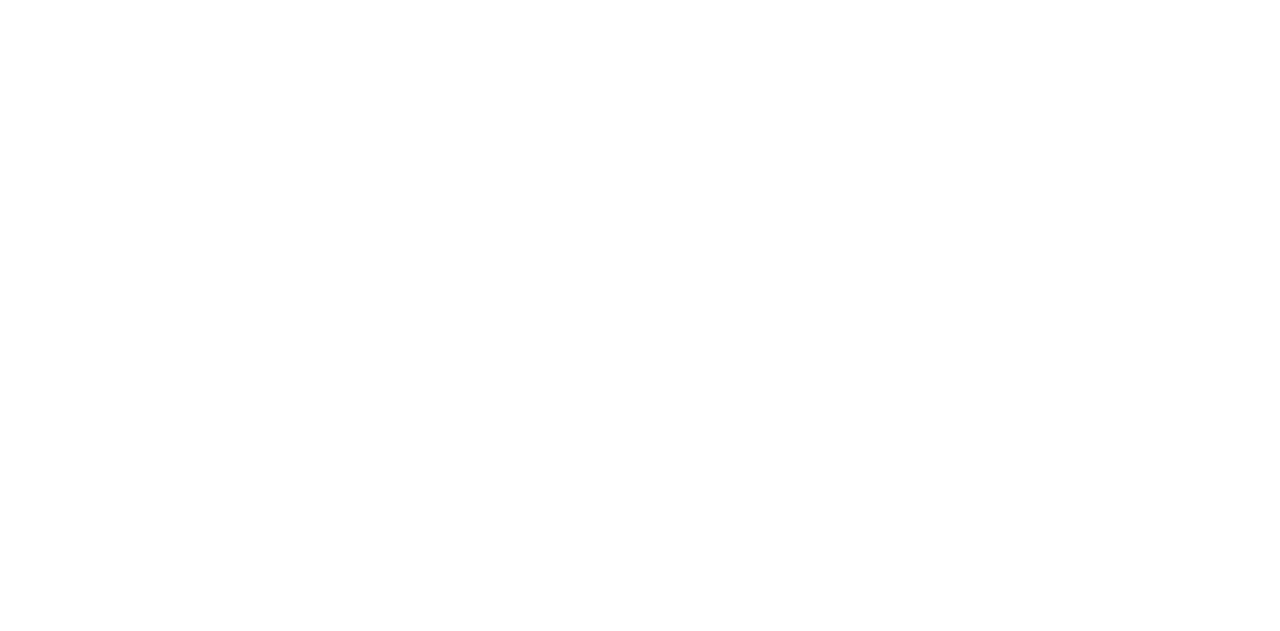 scroll, scrollTop: 0, scrollLeft: 0, axis: both 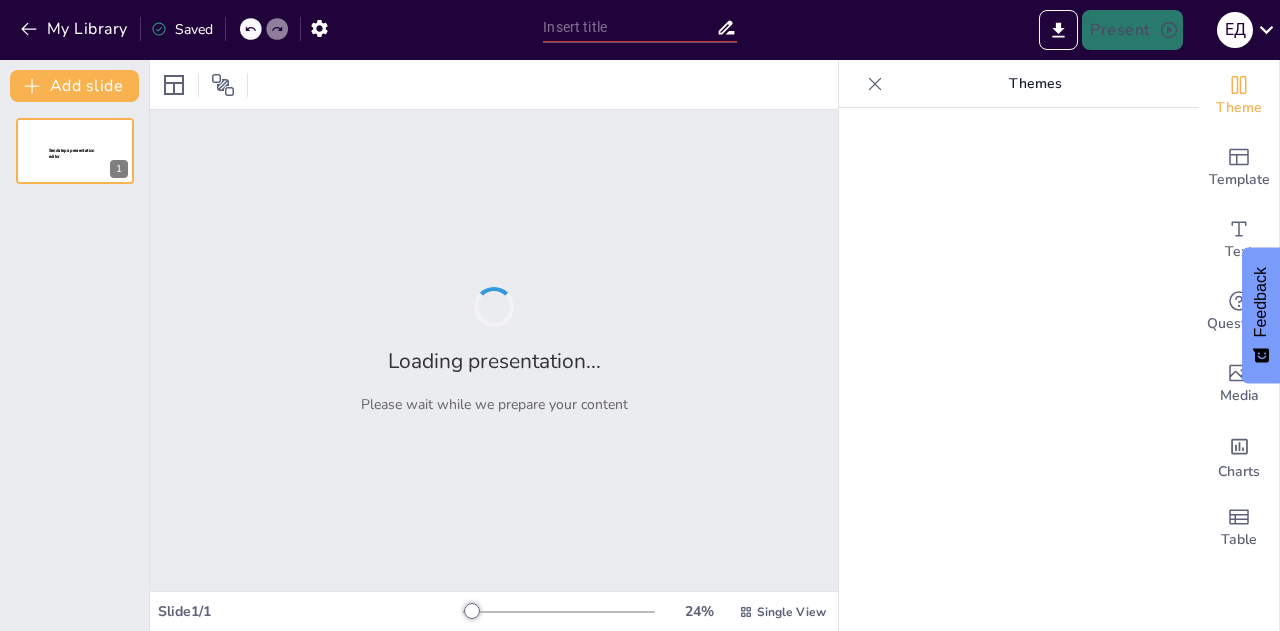 type on "Основи споживчої поведінки: Вікторина для підлітків" 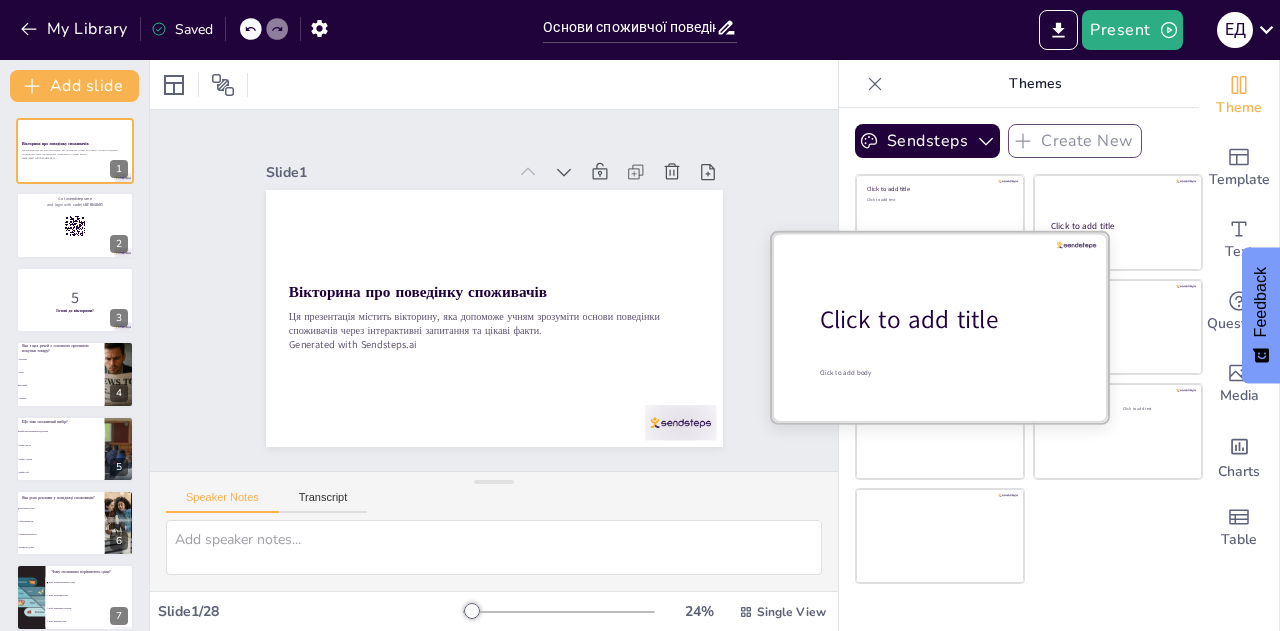 checkbox on "true" 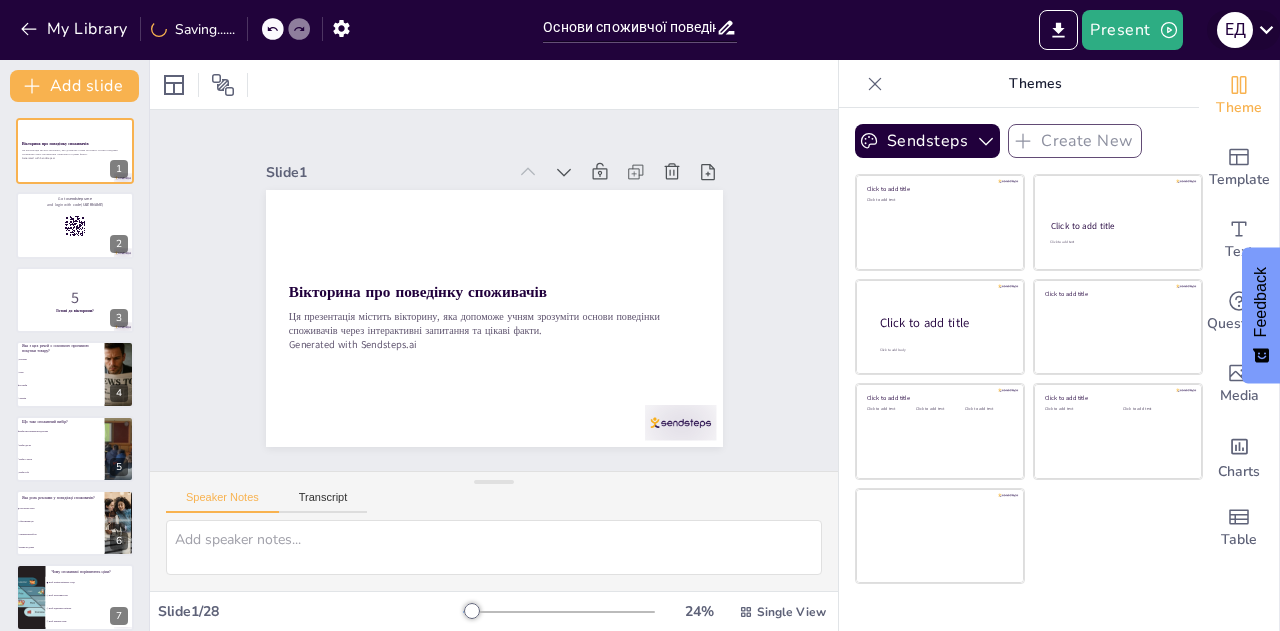click 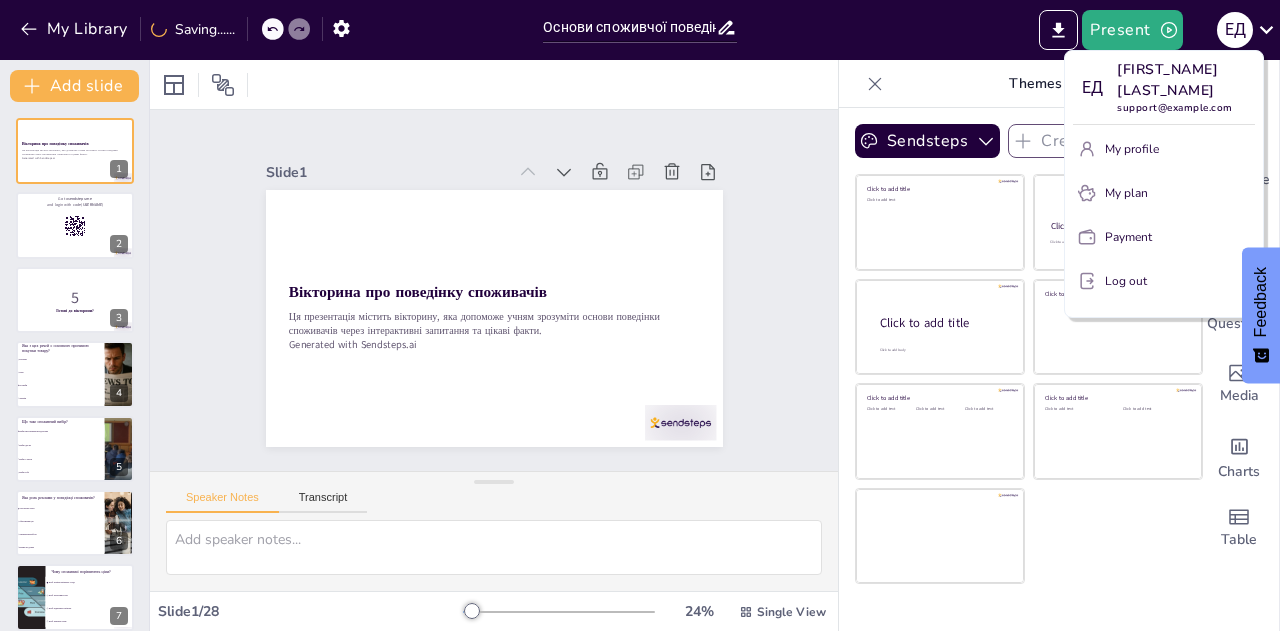 click at bounding box center (640, 315) 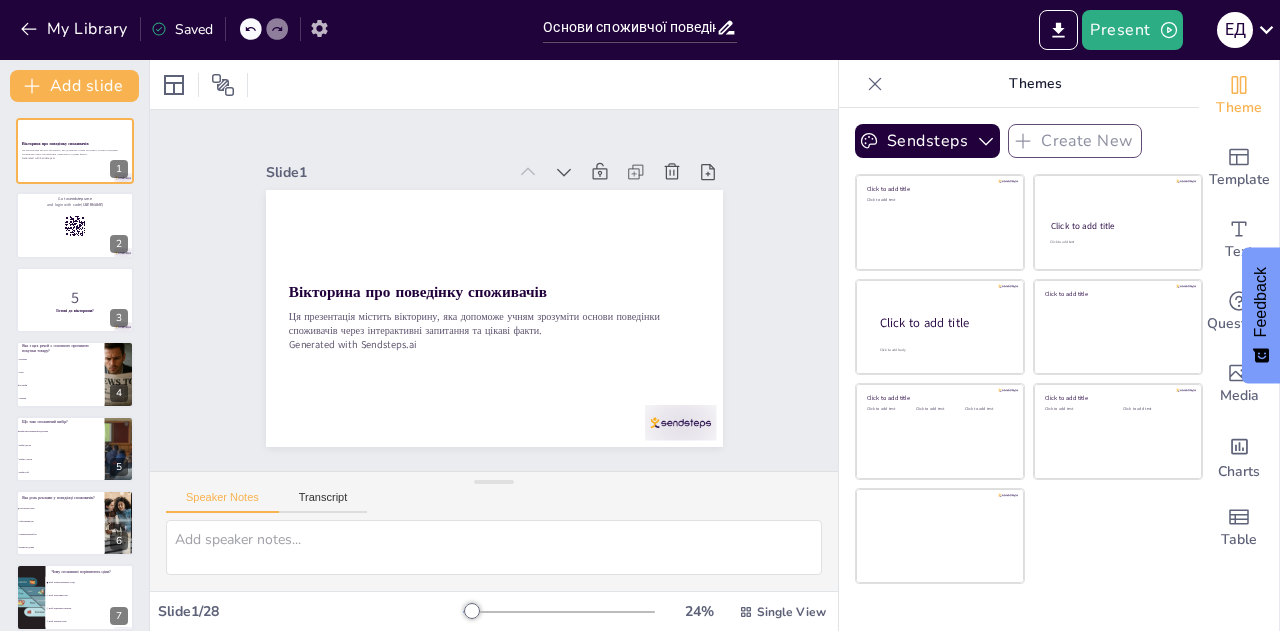 click 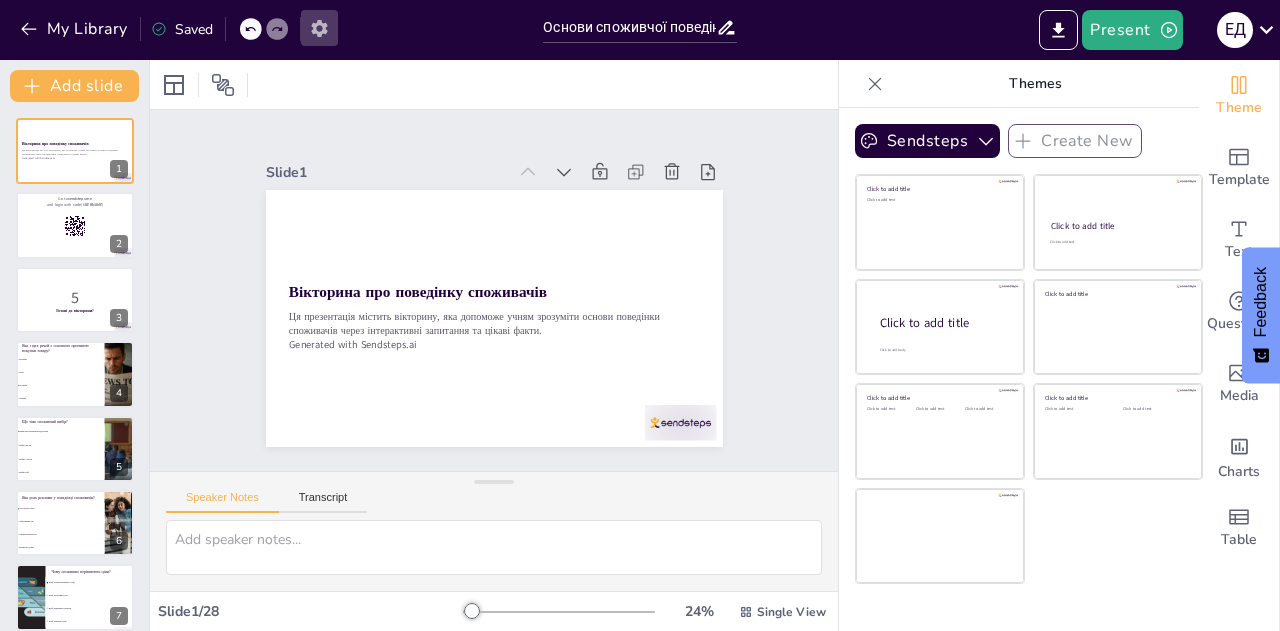 click 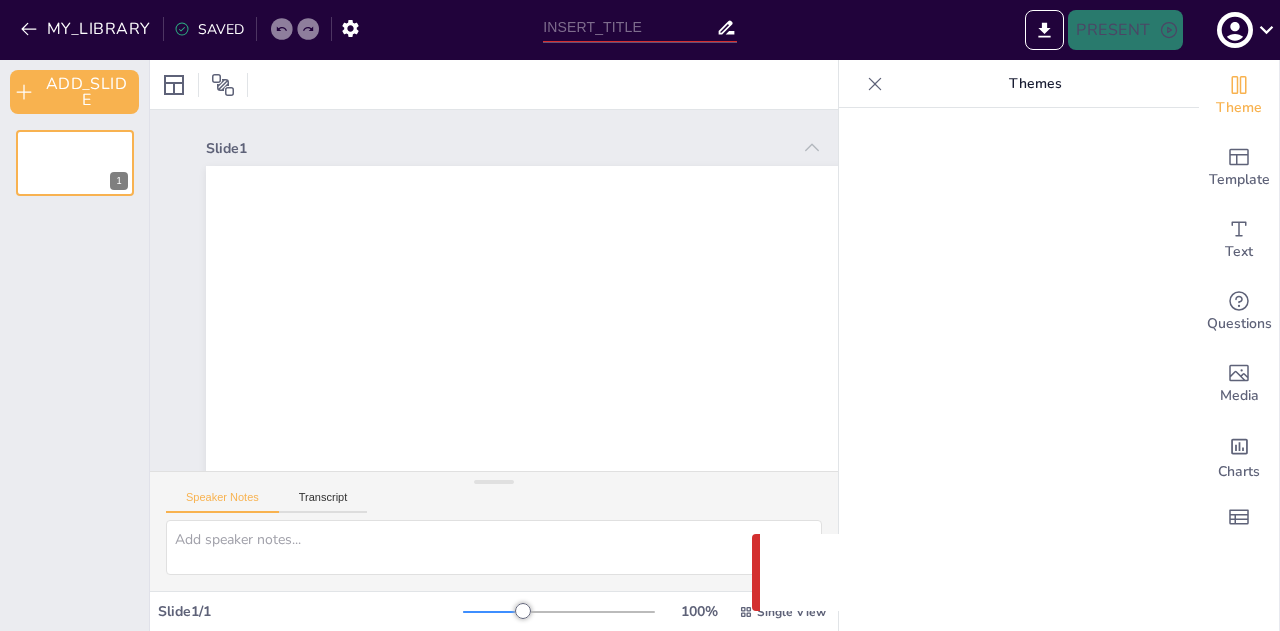 type on "Основи споживчої поведінки: Вікторина для підлітків" 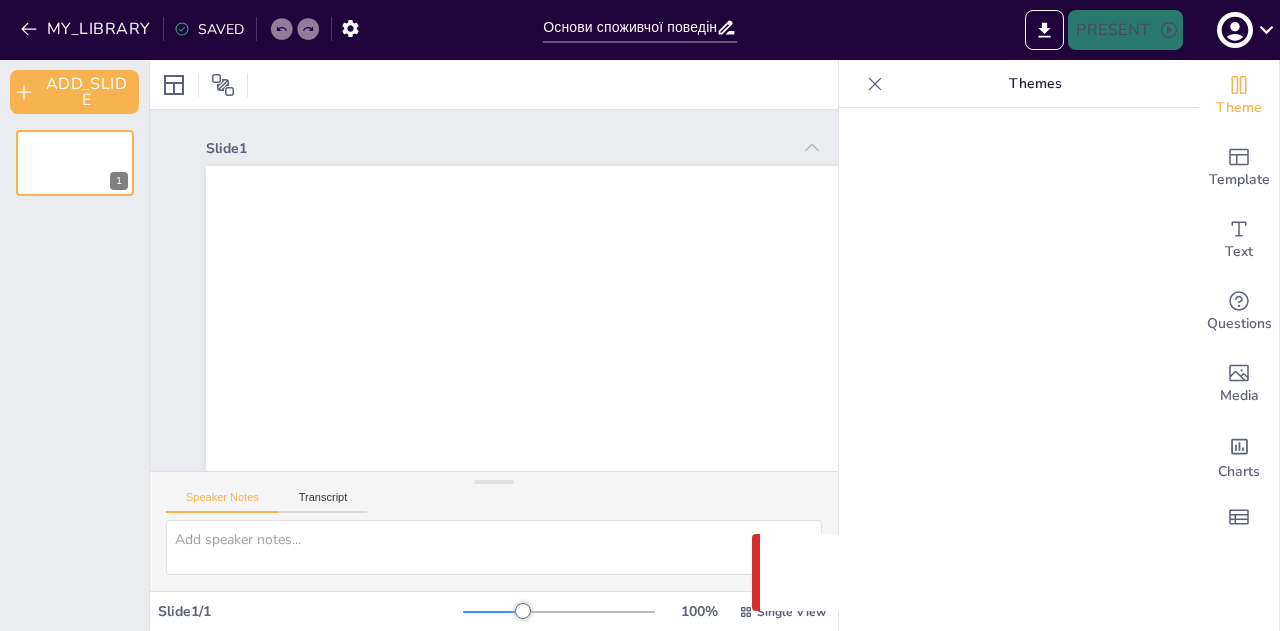 scroll, scrollTop: 0, scrollLeft: 0, axis: both 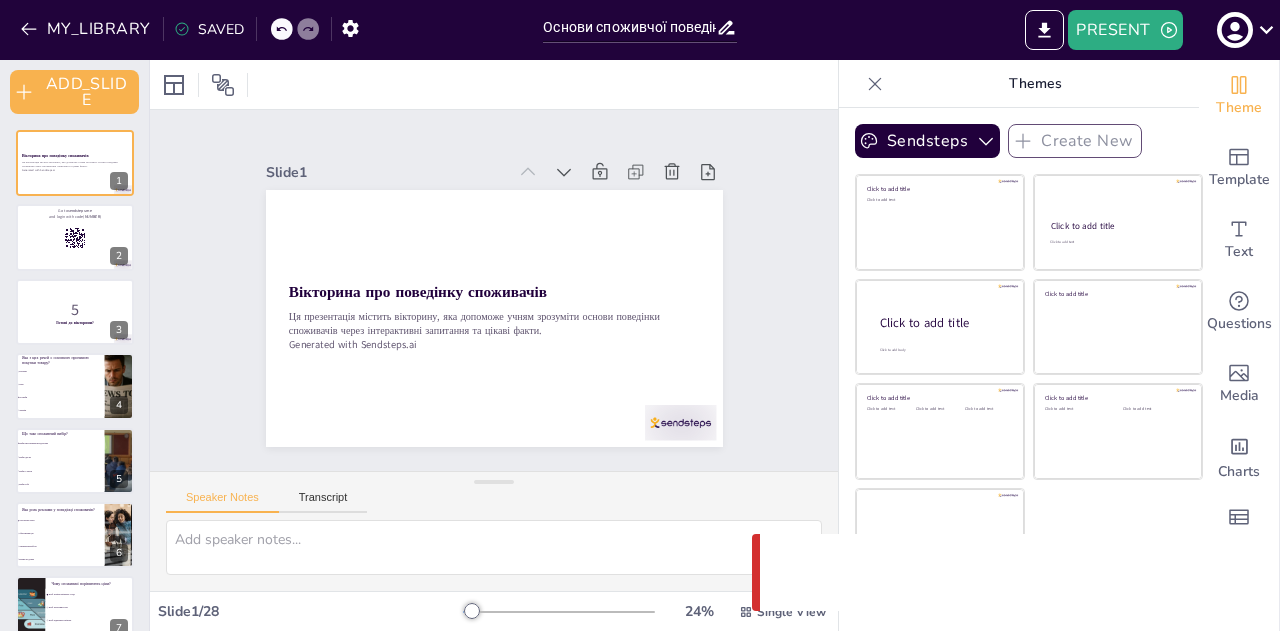 checkbox on "true" 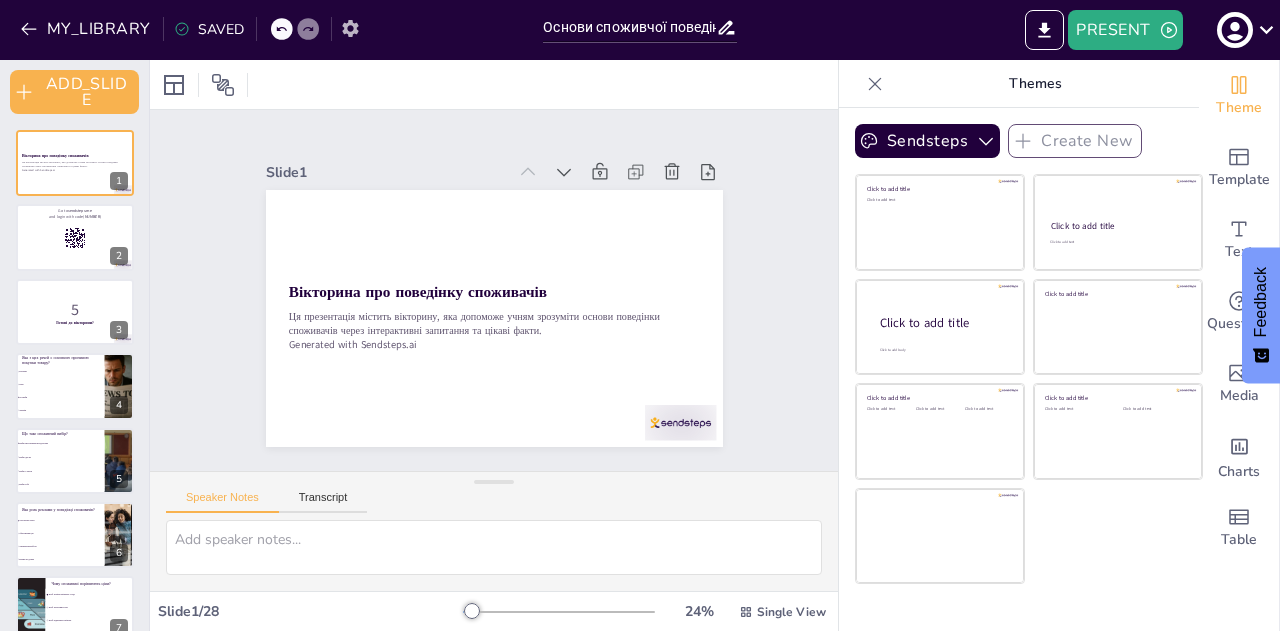 click 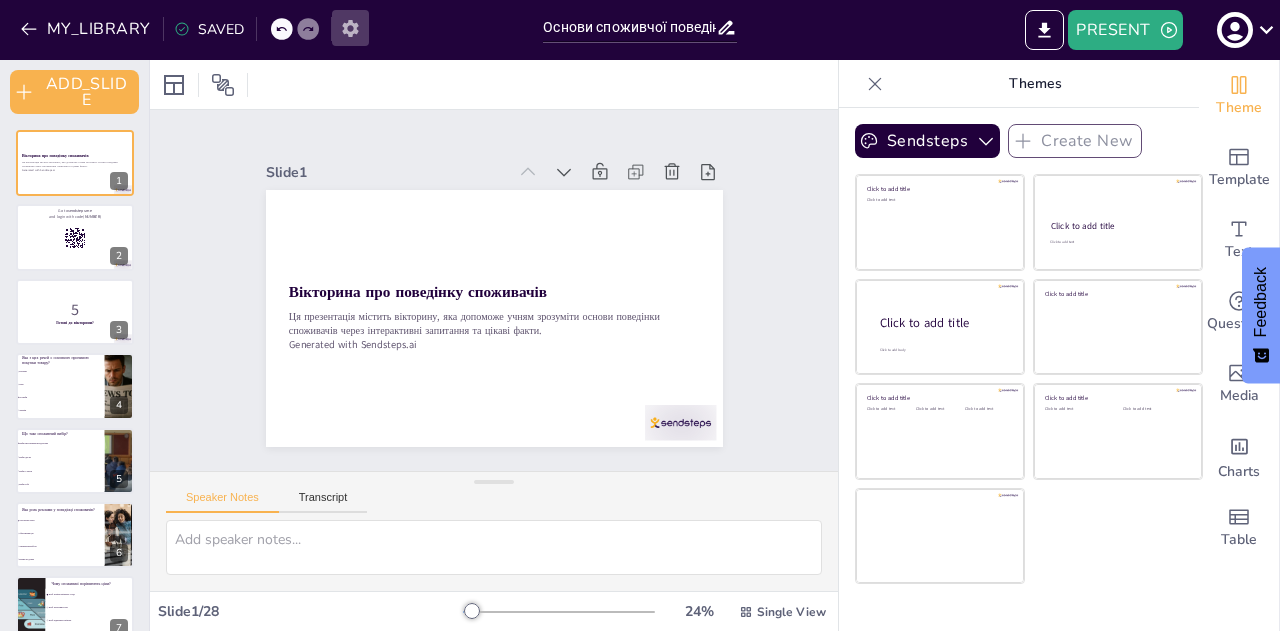 click 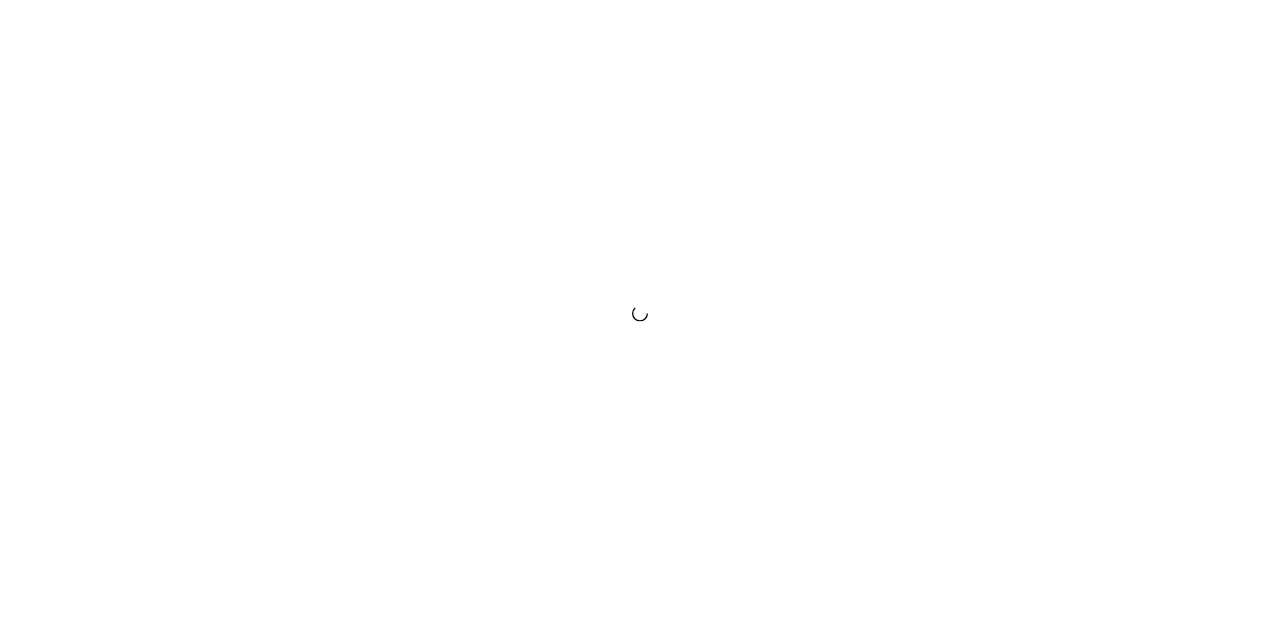 scroll, scrollTop: 0, scrollLeft: 0, axis: both 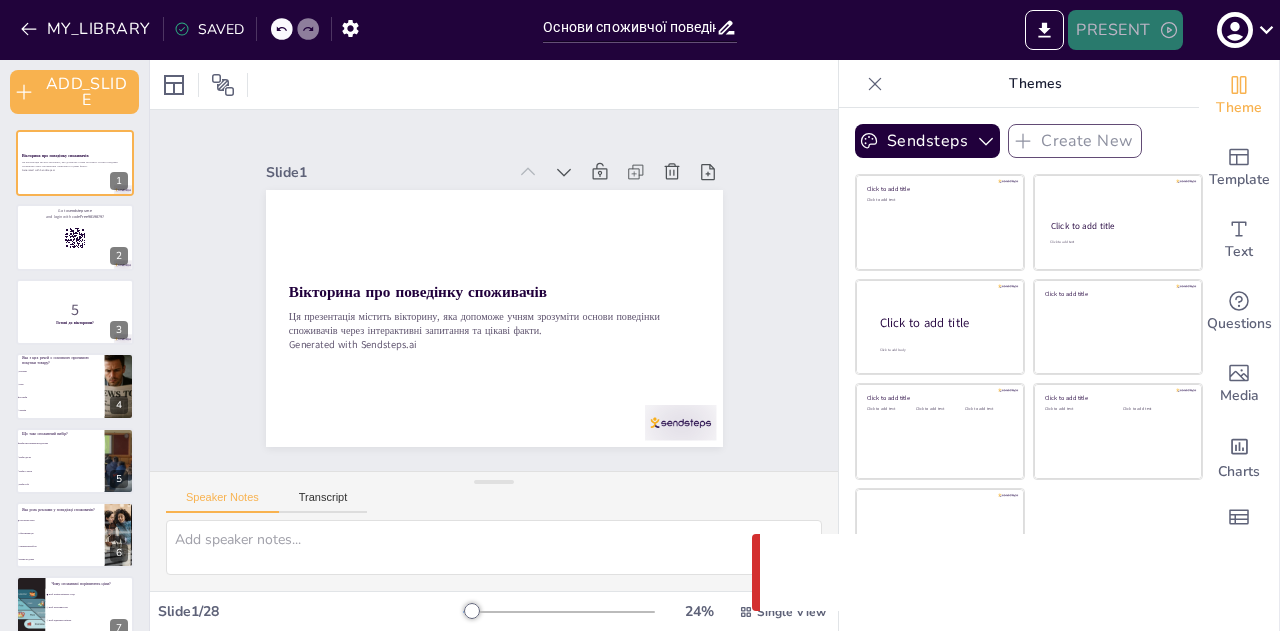 checkbox on "true" 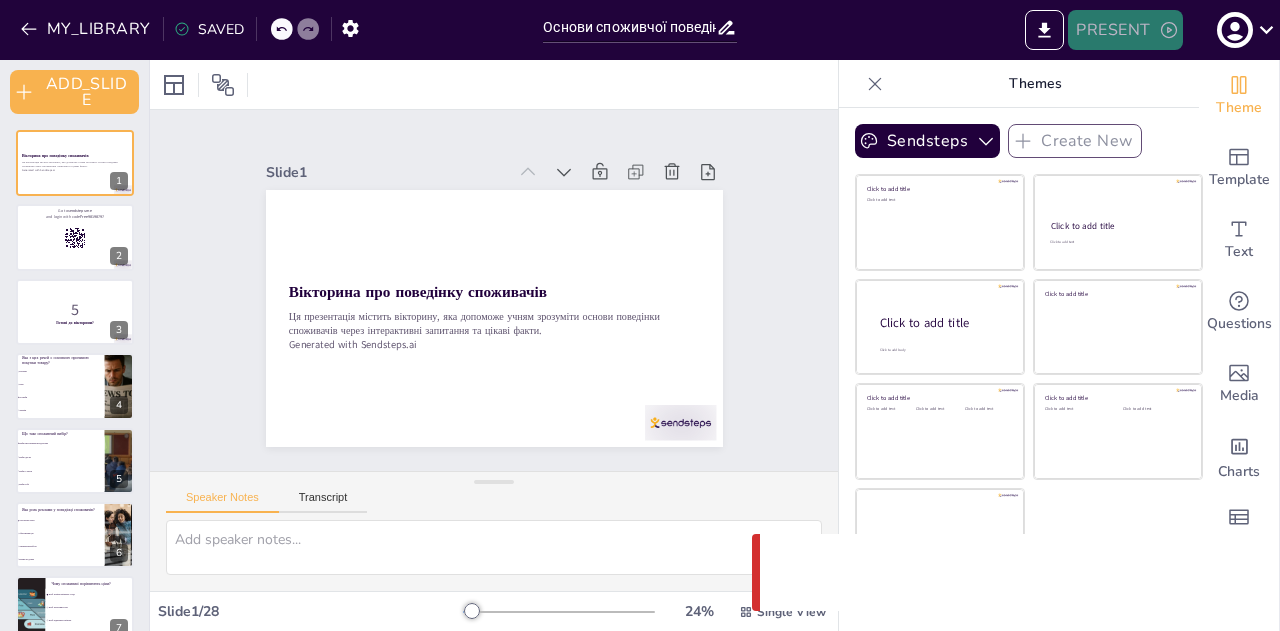checkbox on "true" 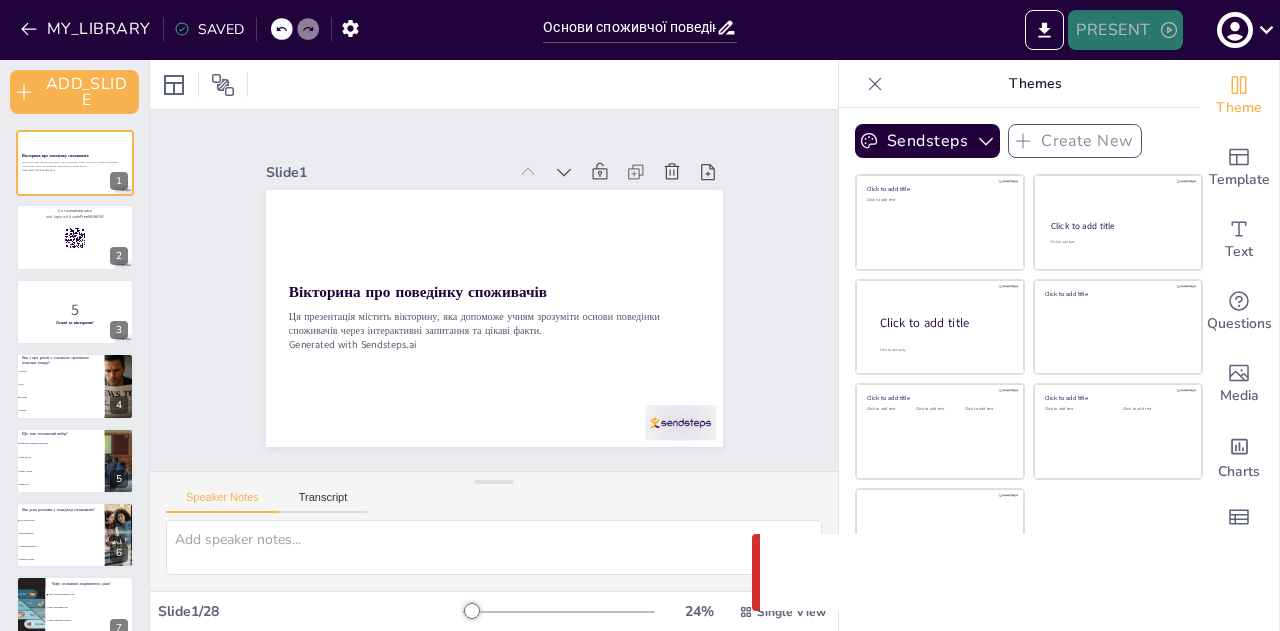 checkbox on "true" 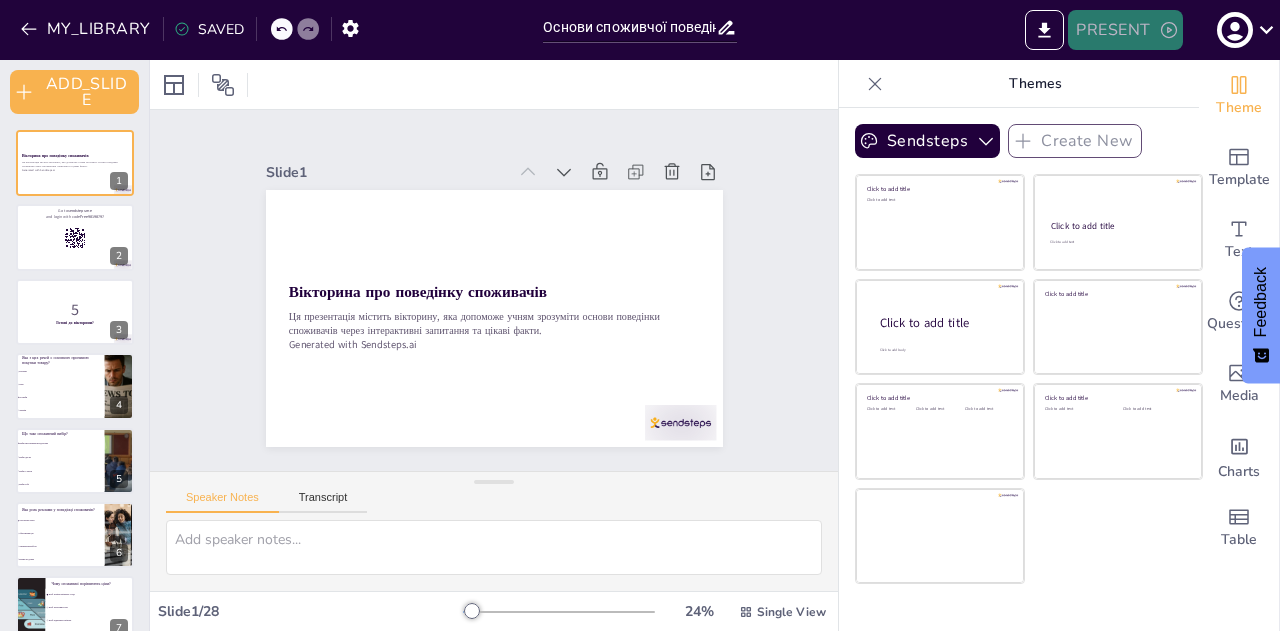 click 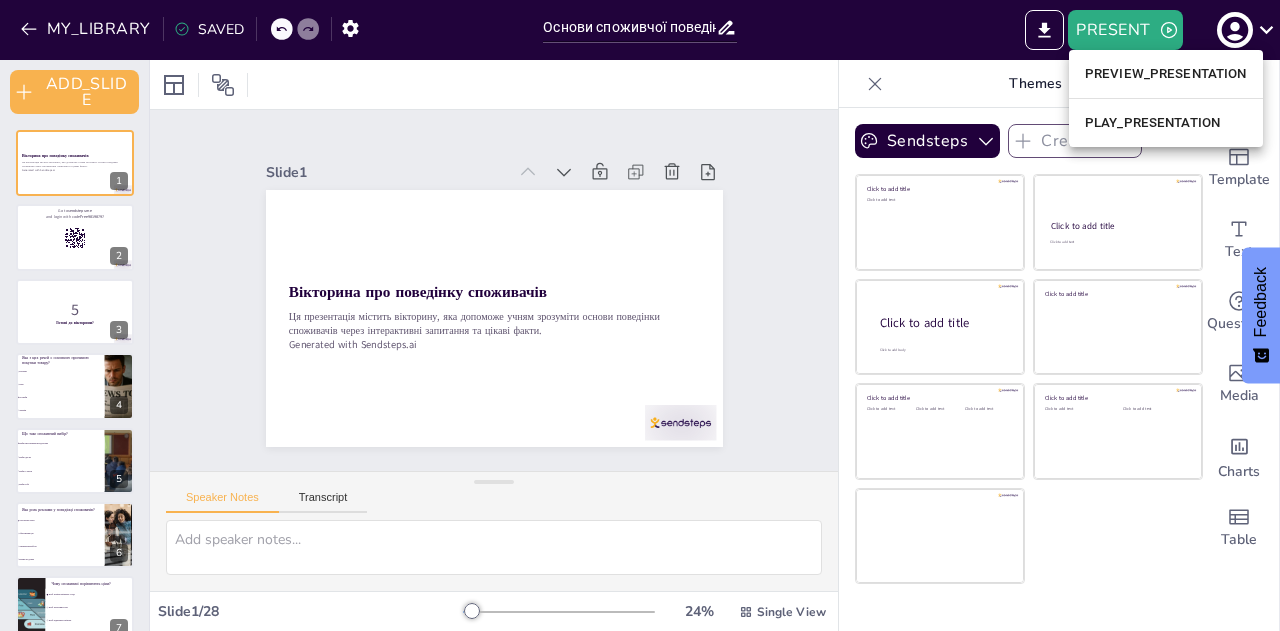 click on "PLAY_PRESENTATION" at bounding box center [1166, 123] 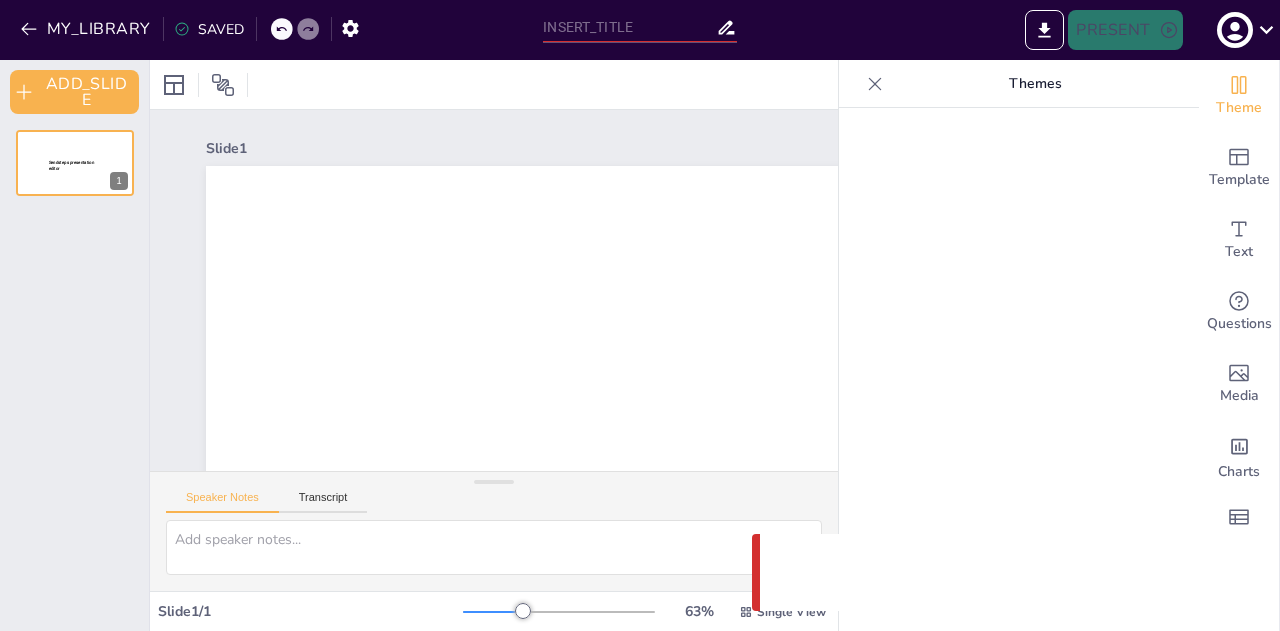 type on "Основи споживчої поведінки: Вікторина для підлітків" 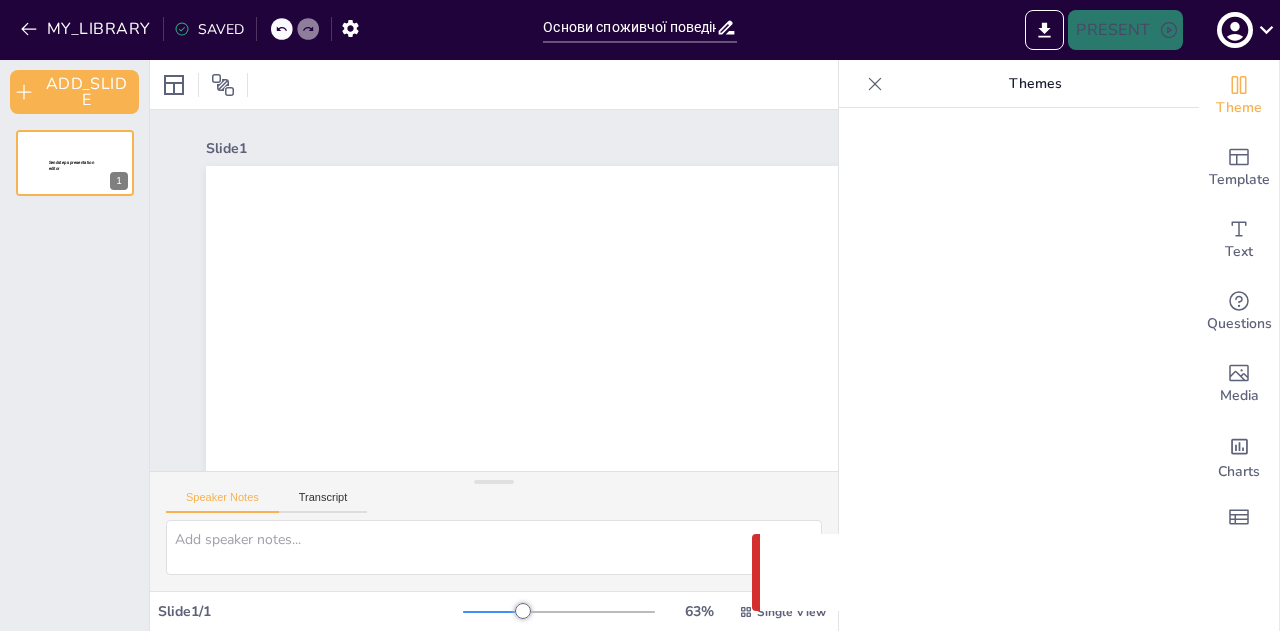scroll, scrollTop: 0, scrollLeft: 0, axis: both 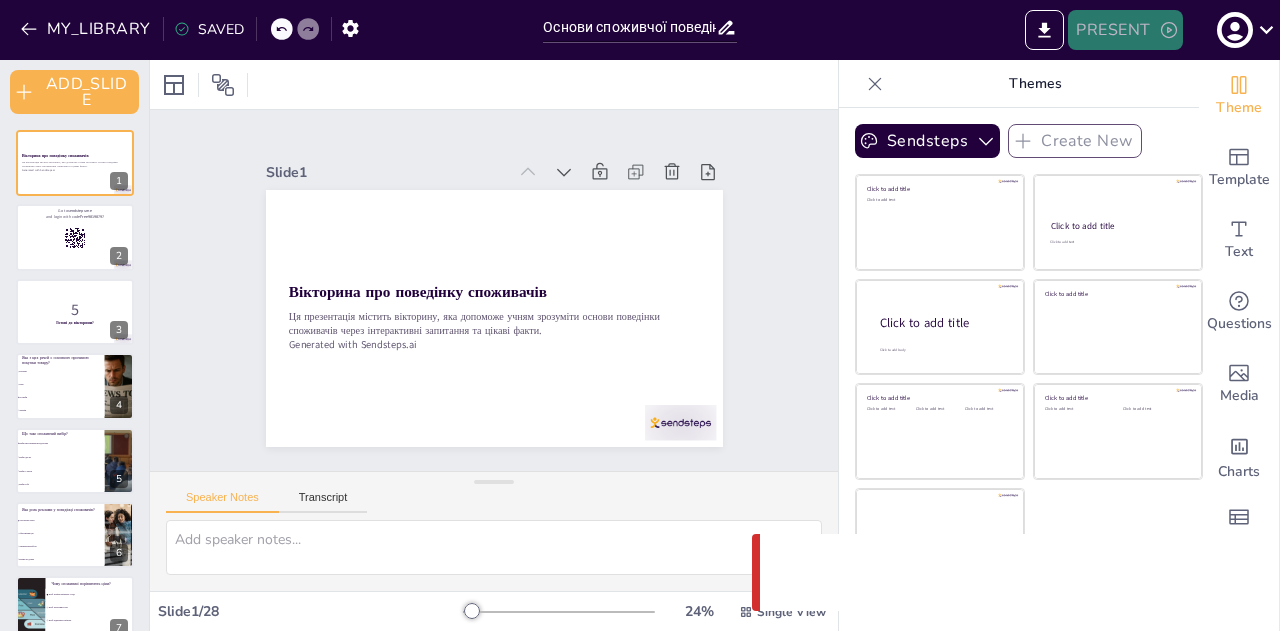 checkbox on "true" 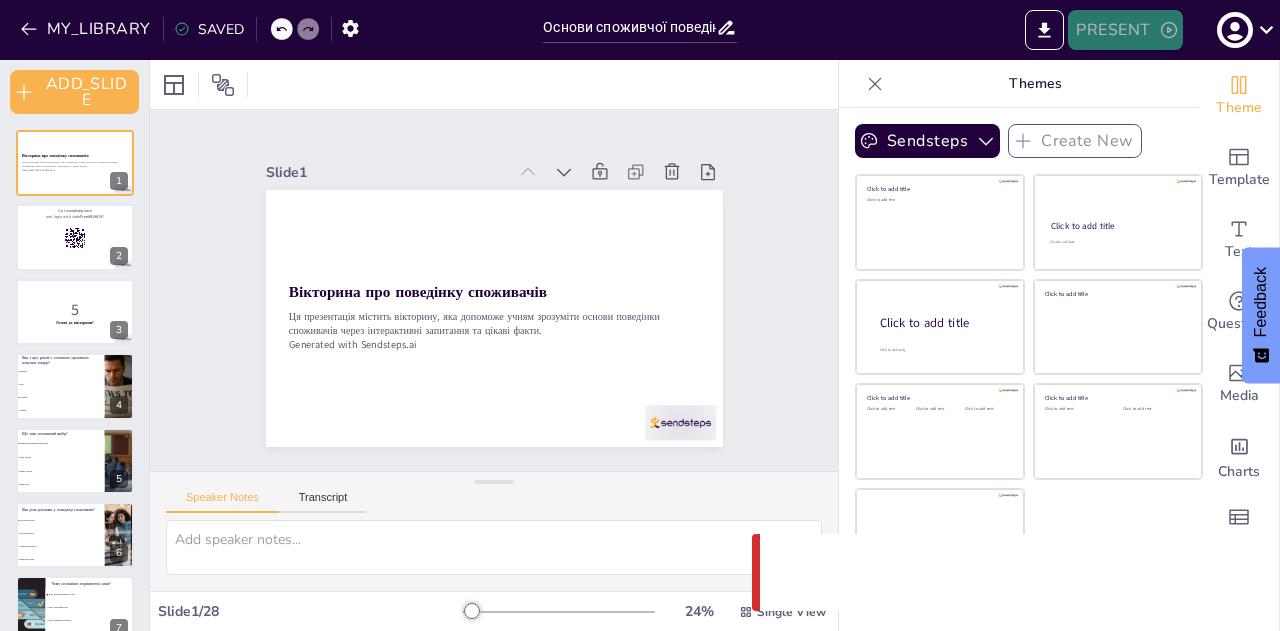 scroll, scrollTop: 0, scrollLeft: 0, axis: both 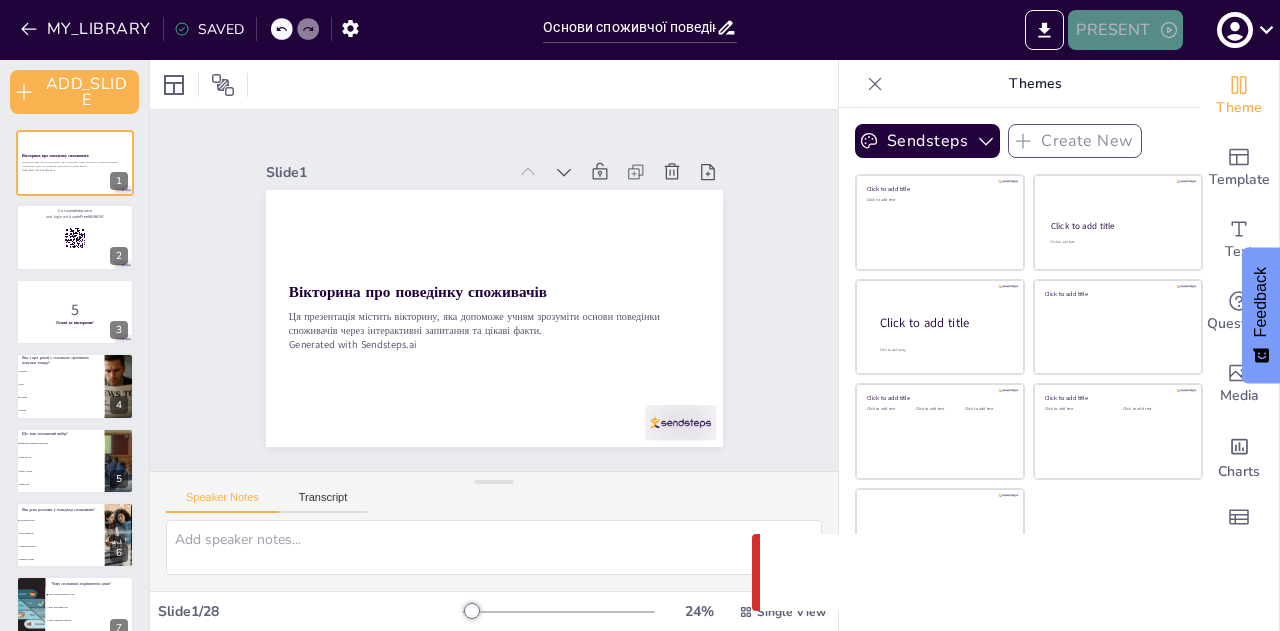 click 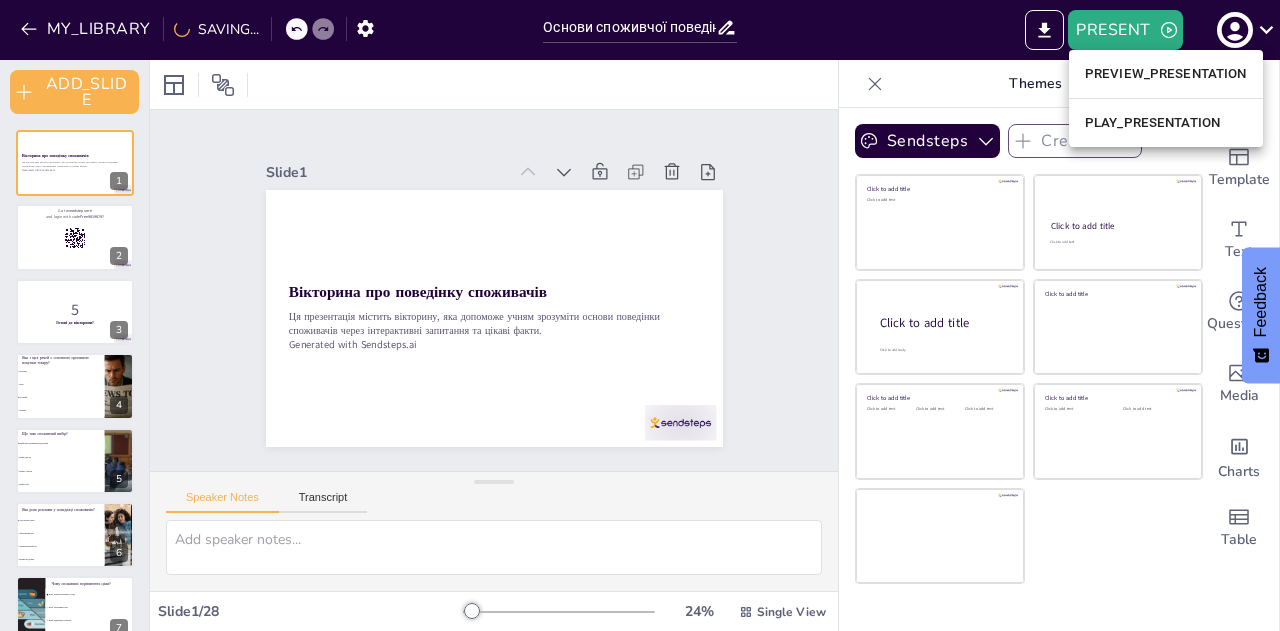 click at bounding box center [640, 315] 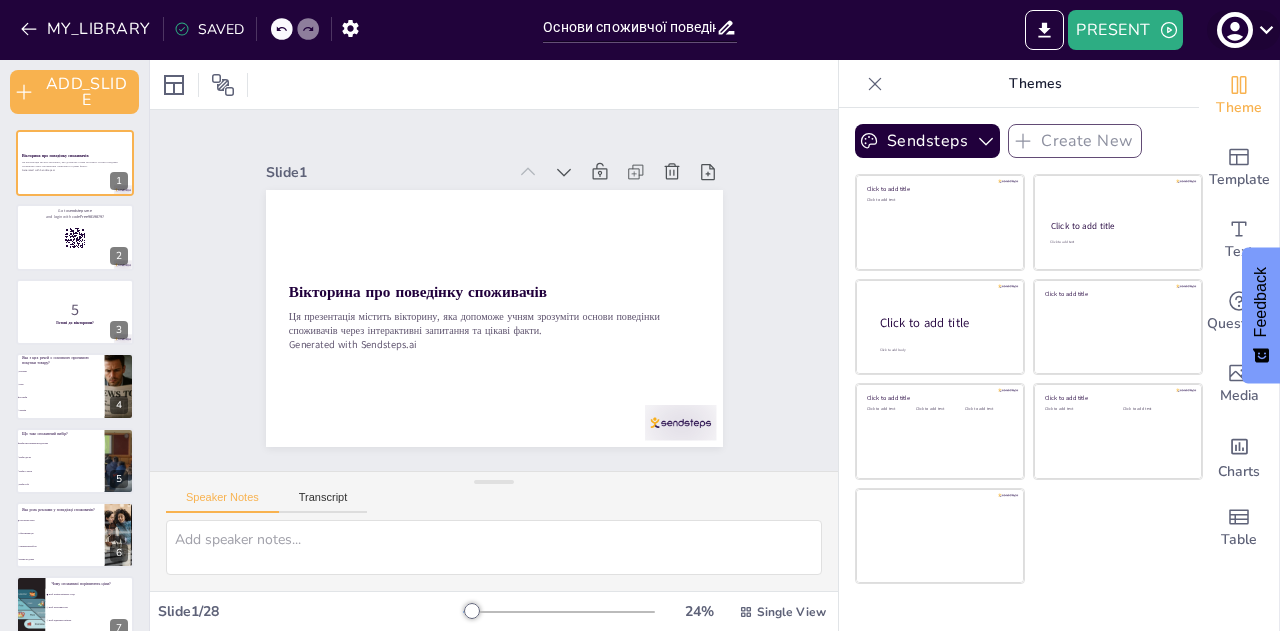 click 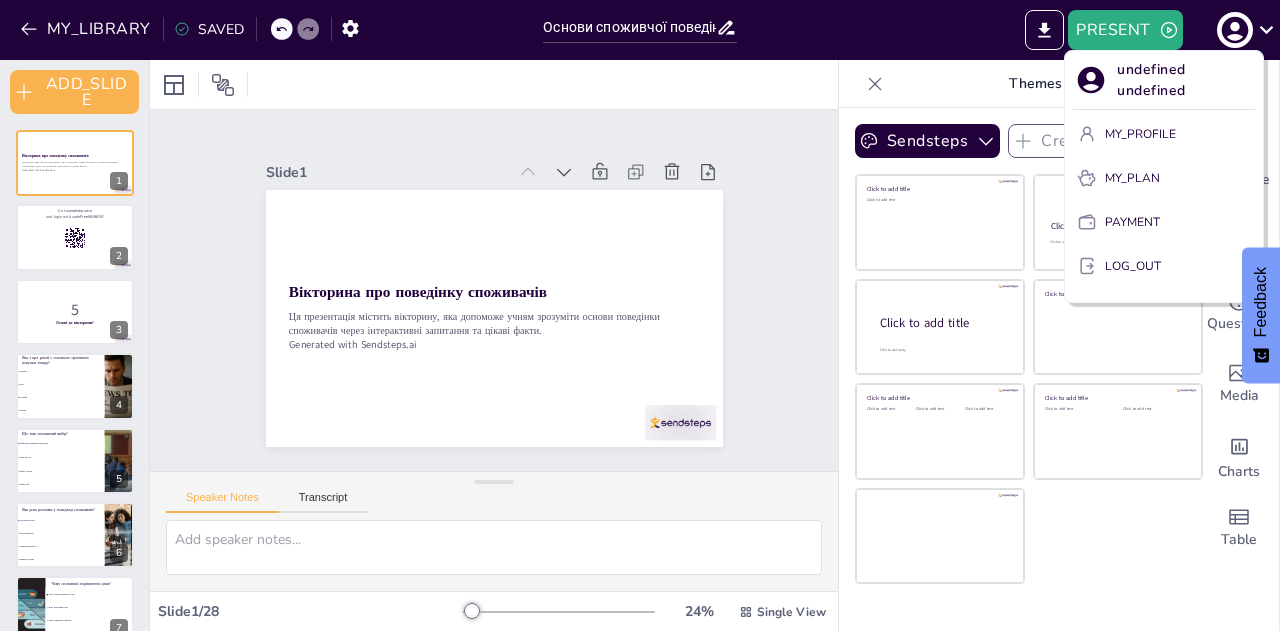 click at bounding box center [640, 315] 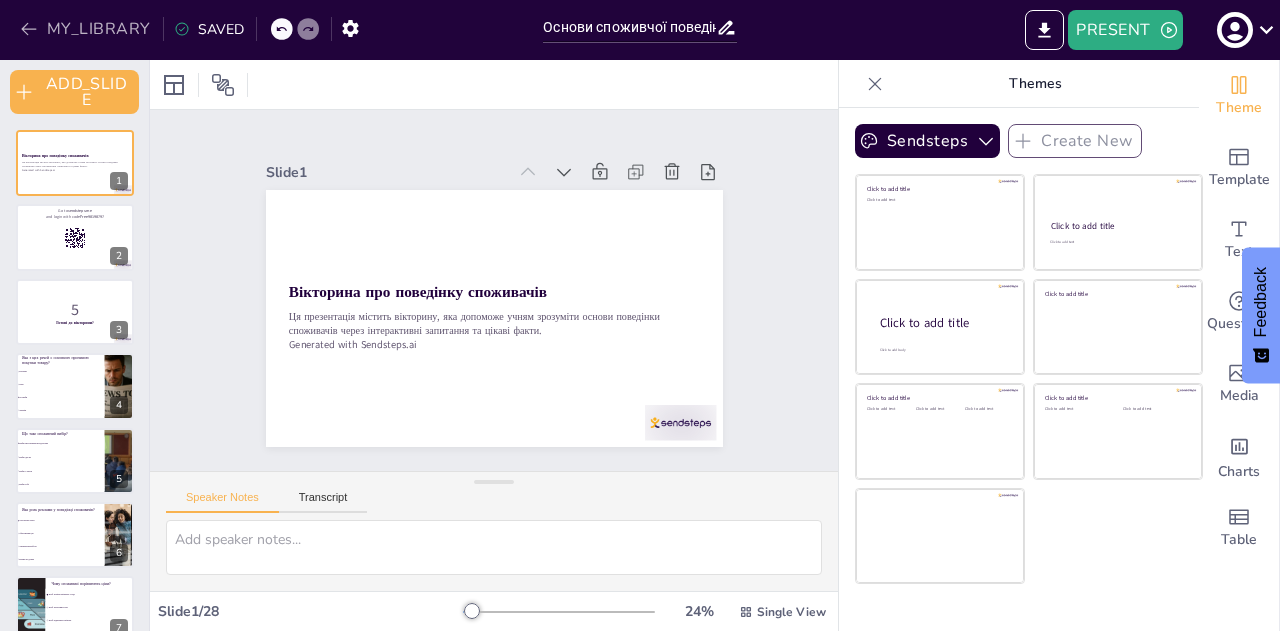 click 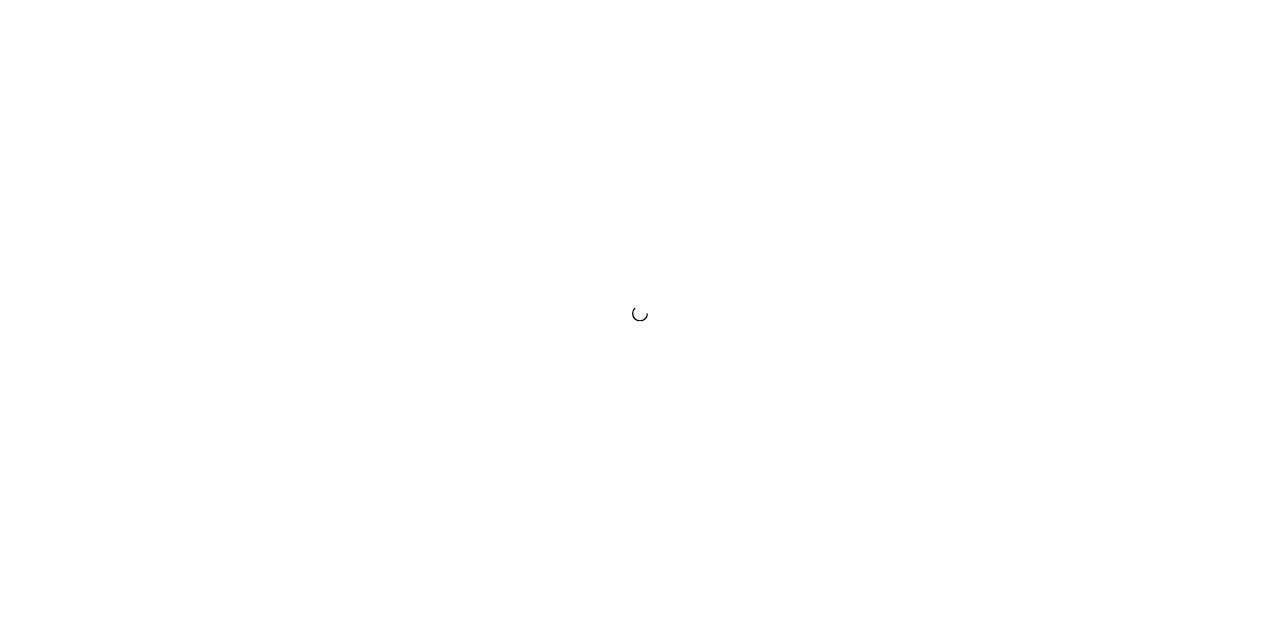 scroll, scrollTop: 0, scrollLeft: 0, axis: both 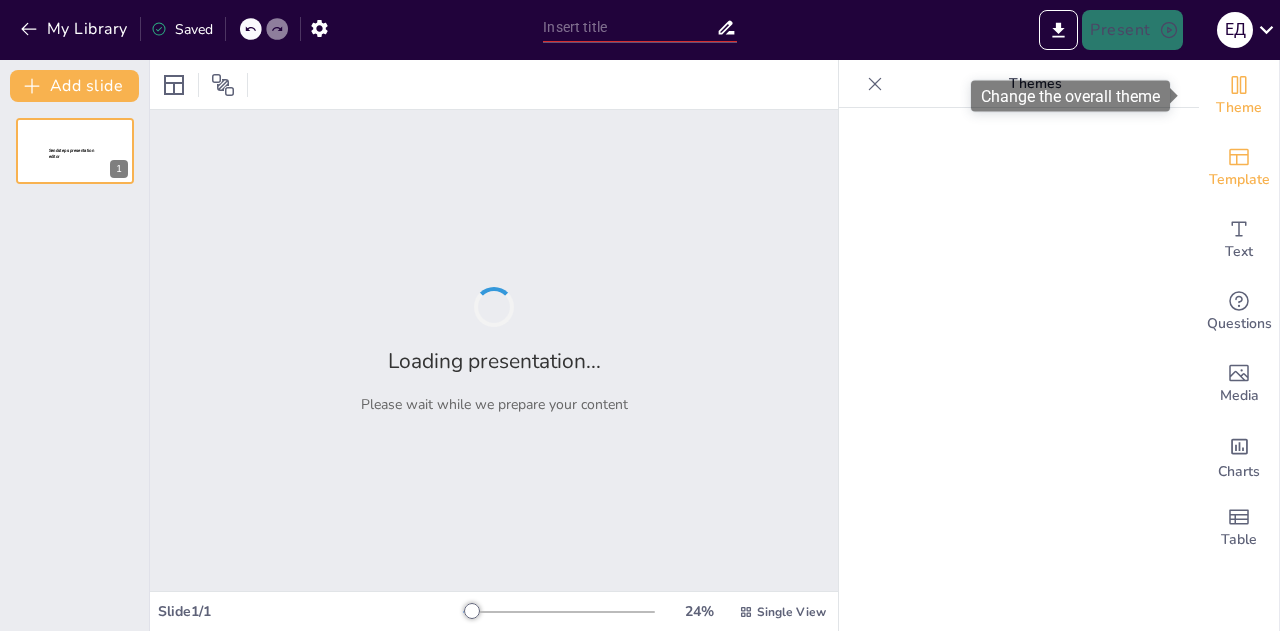 type on "Основи споживчої поведінки: Вікторина для підлітків" 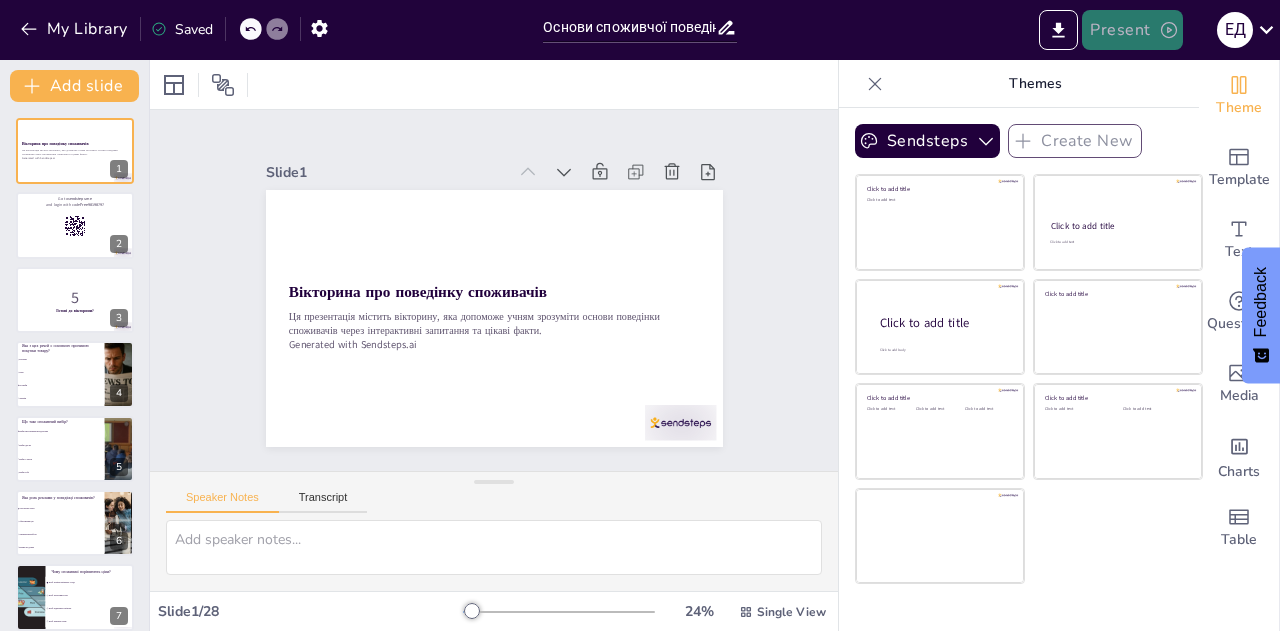 click 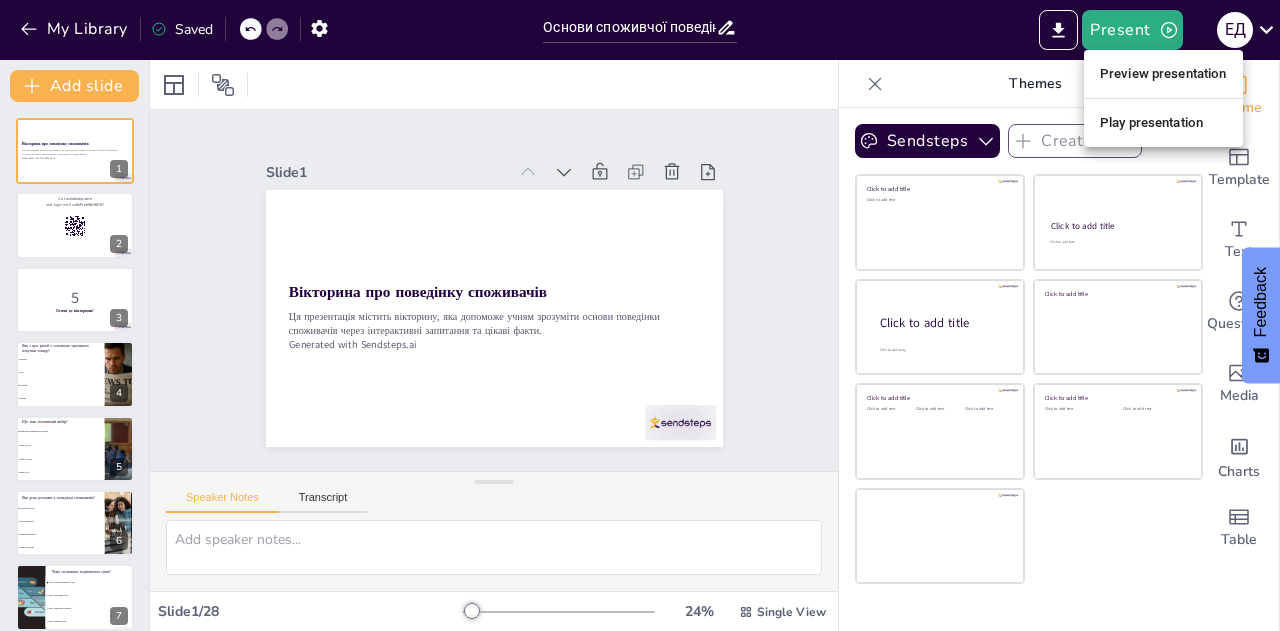 click on "Play presentation" at bounding box center (1163, 123) 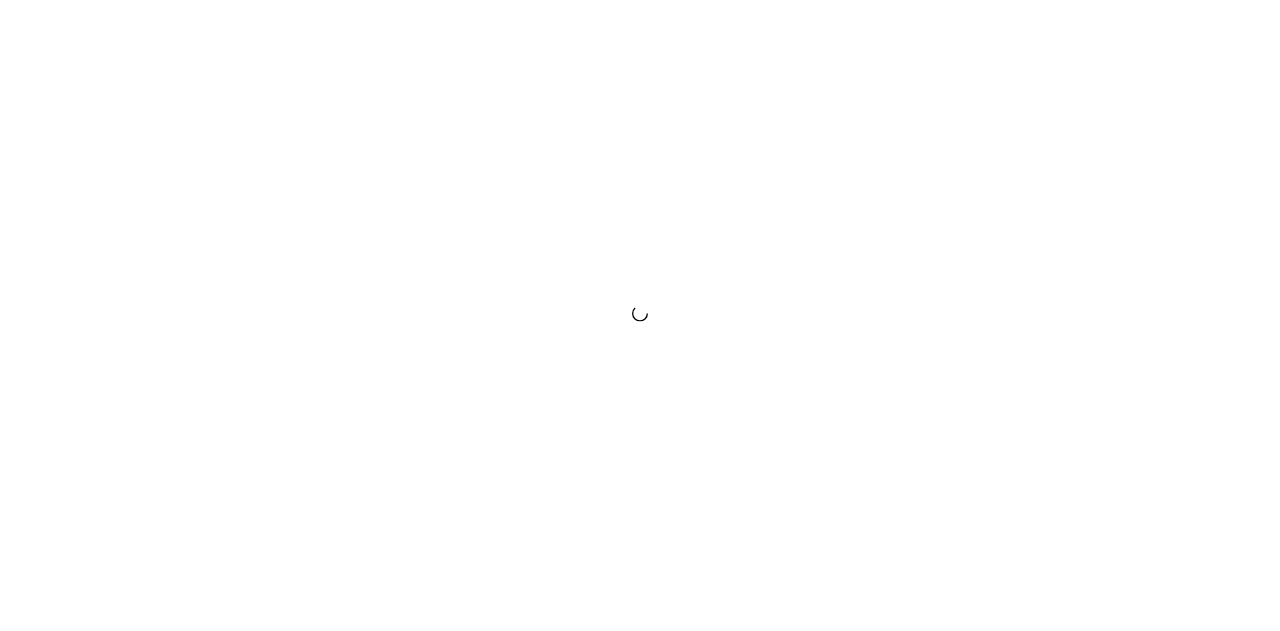scroll, scrollTop: 0, scrollLeft: 0, axis: both 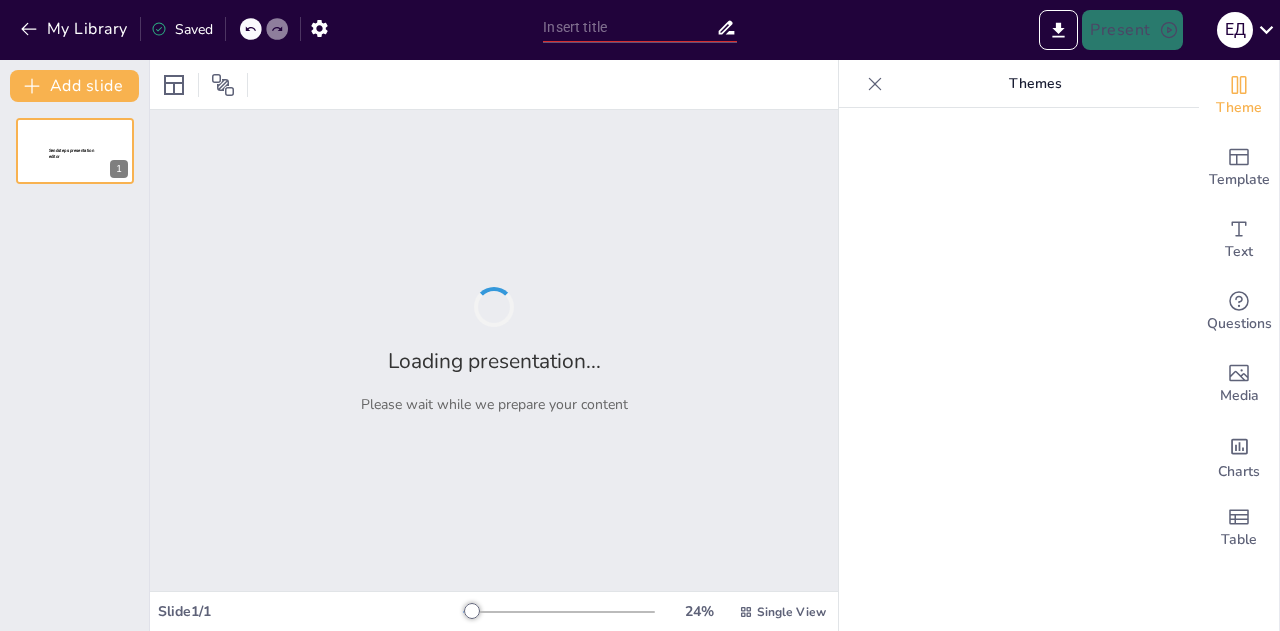 type on "Основи споживчої поведінки: Вікторина для підлітків" 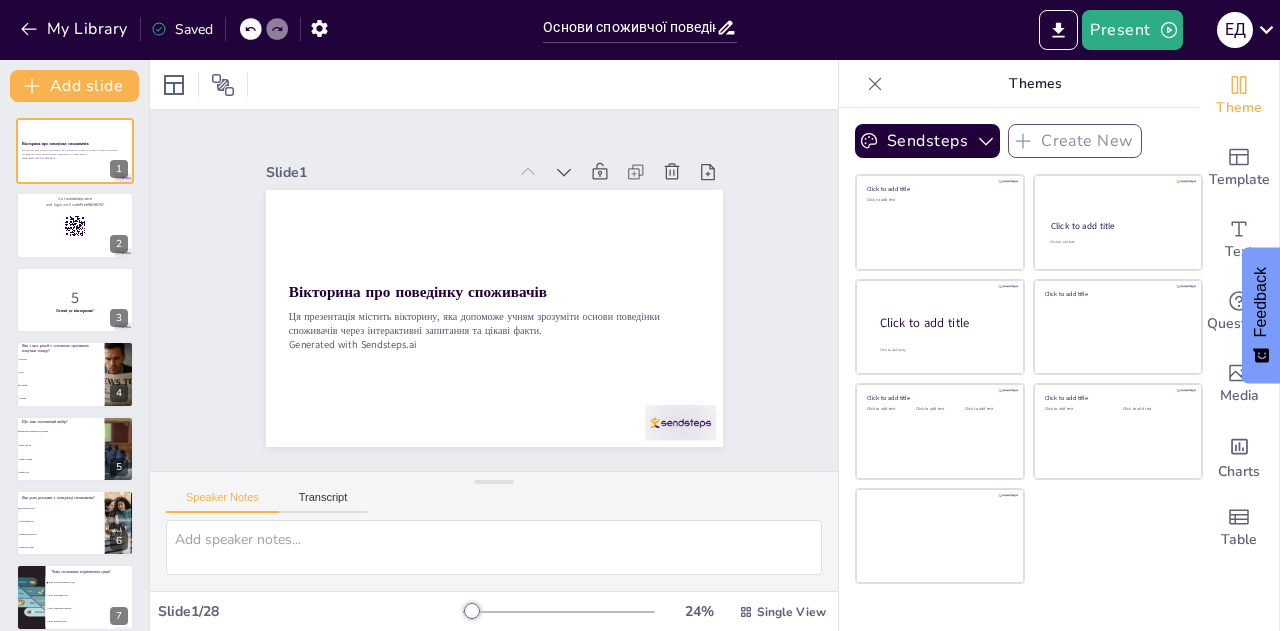 checkbox on "true" 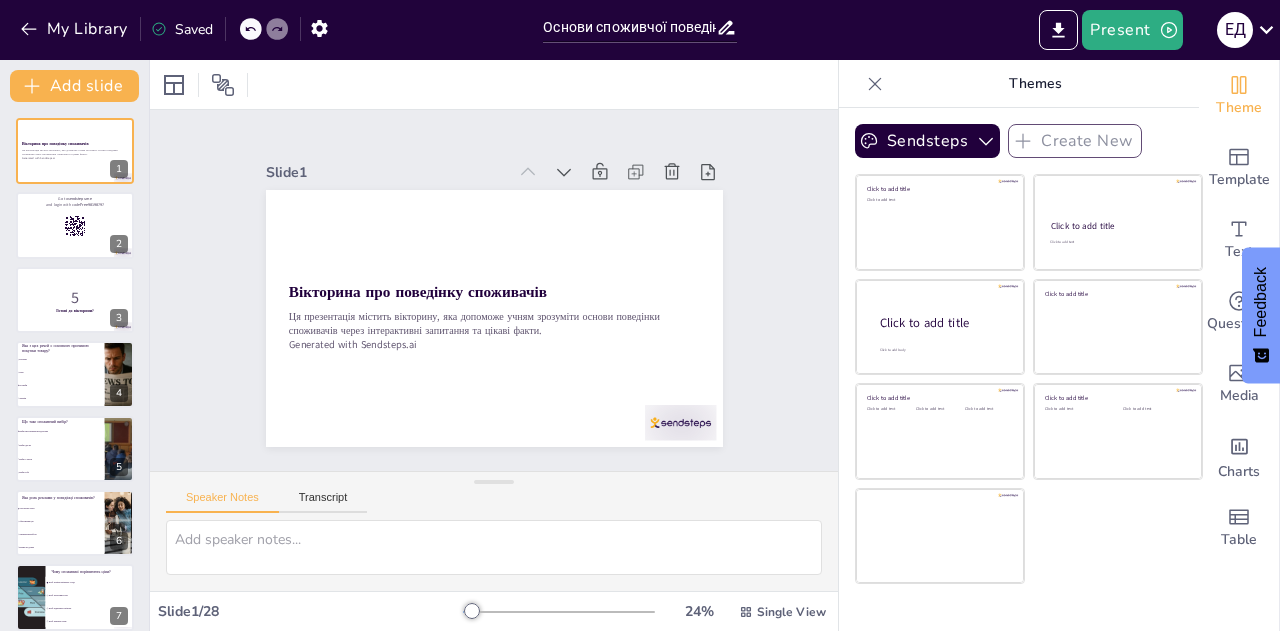 checkbox on "true" 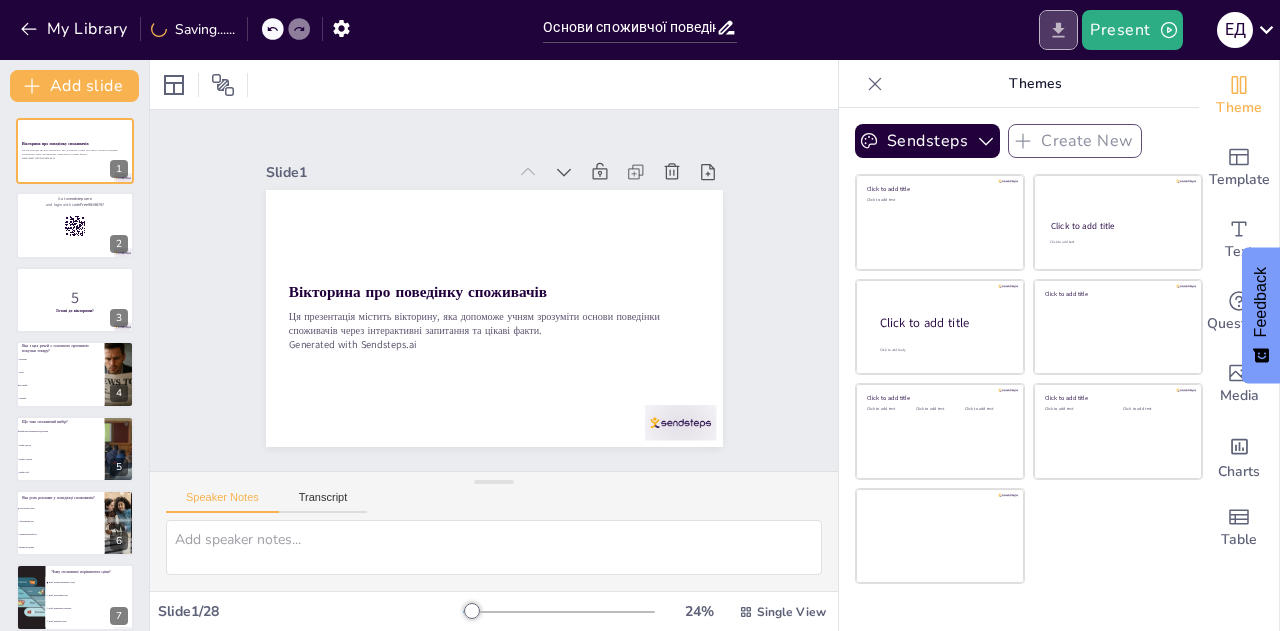 click 